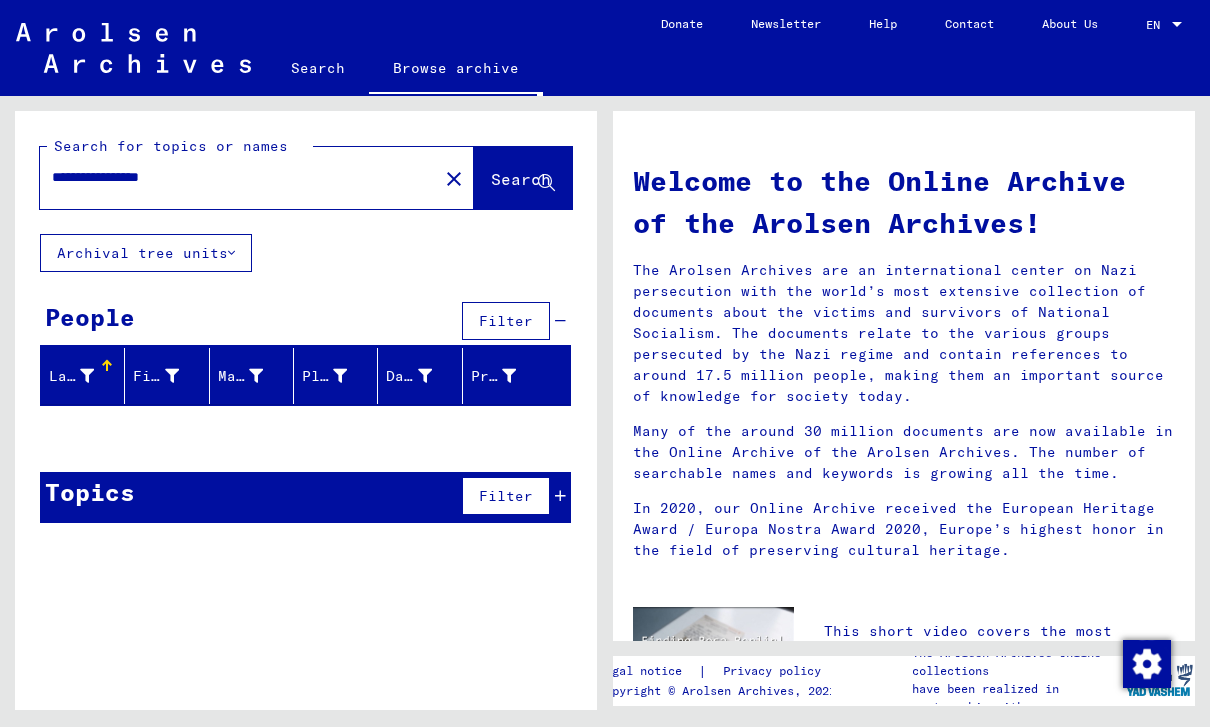 scroll, scrollTop: 0, scrollLeft: 0, axis: both 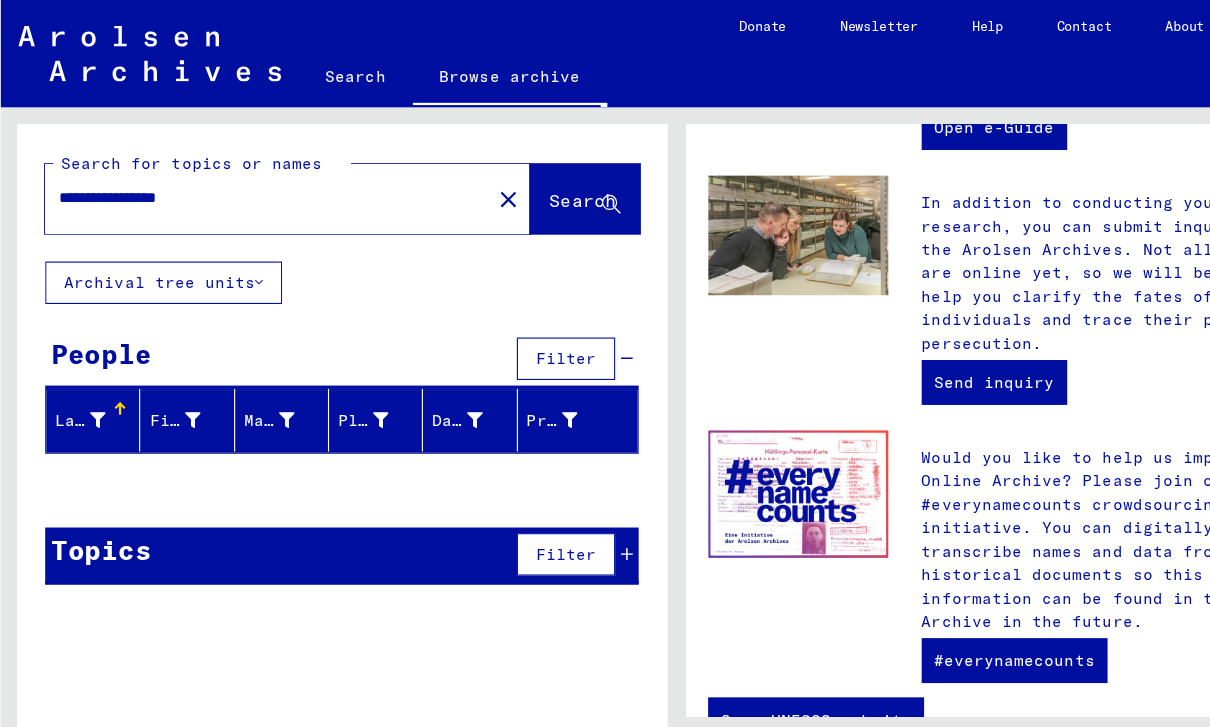 click on "**********" at bounding box center (233, 177) 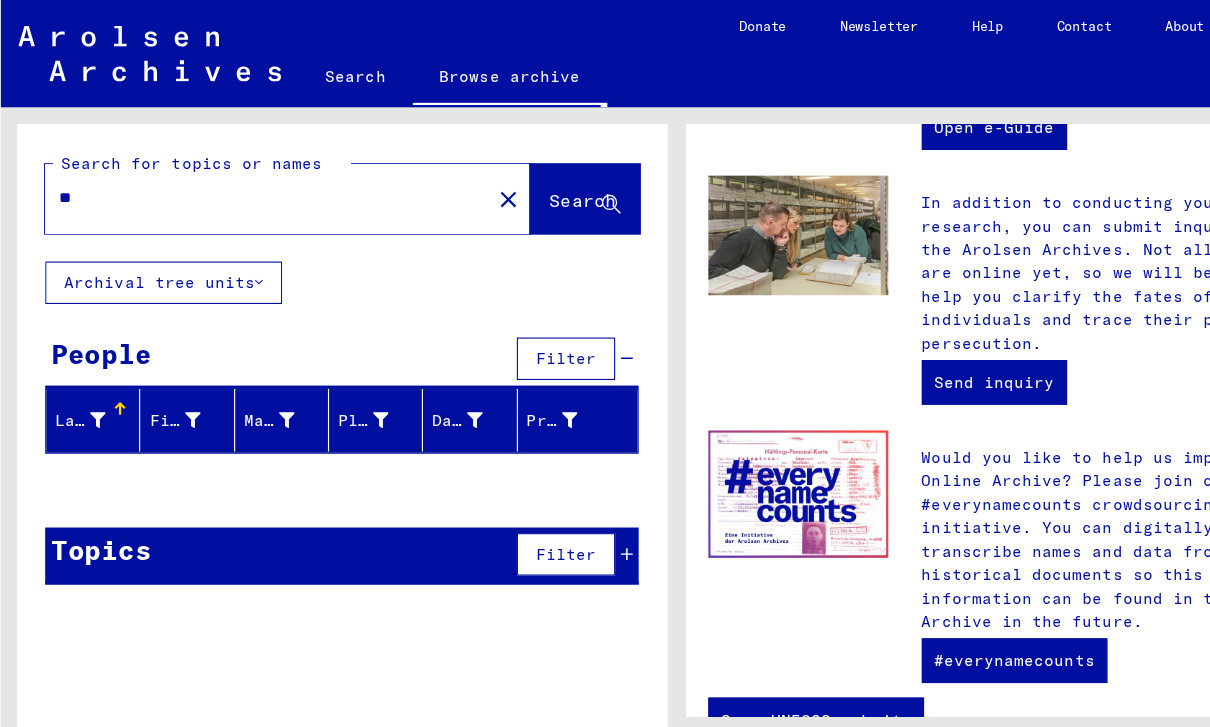 type on "*" 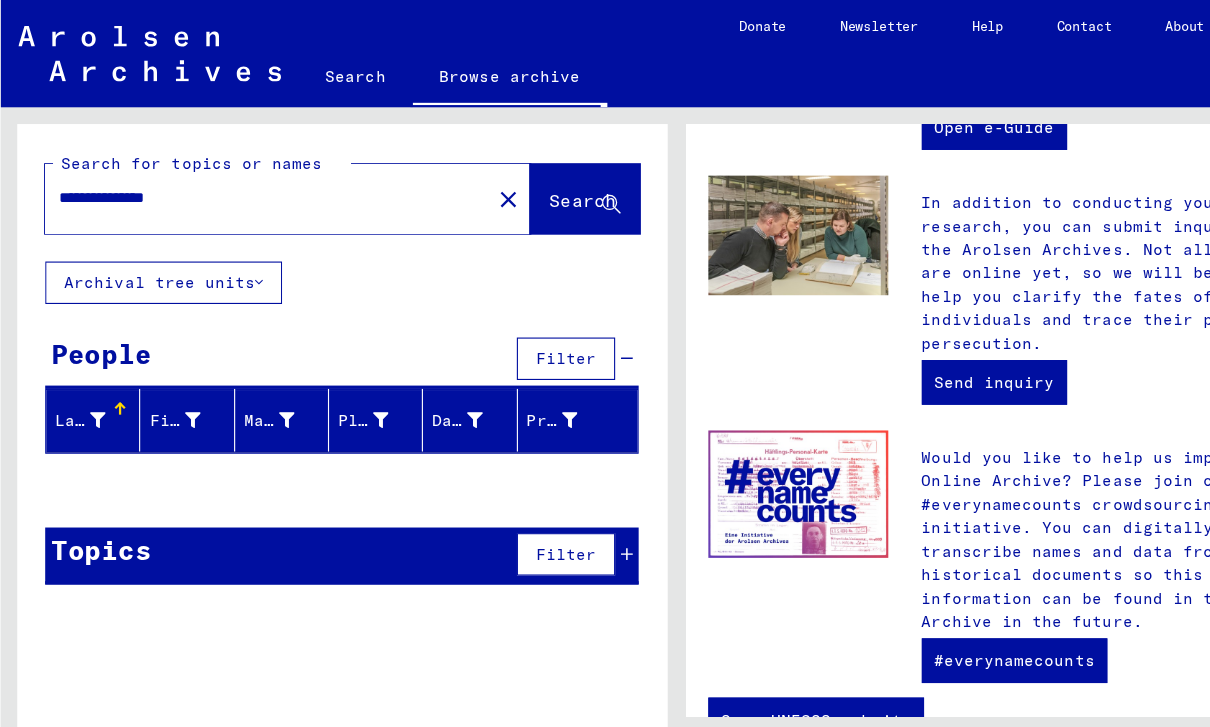 click on "**********" at bounding box center (233, 177) 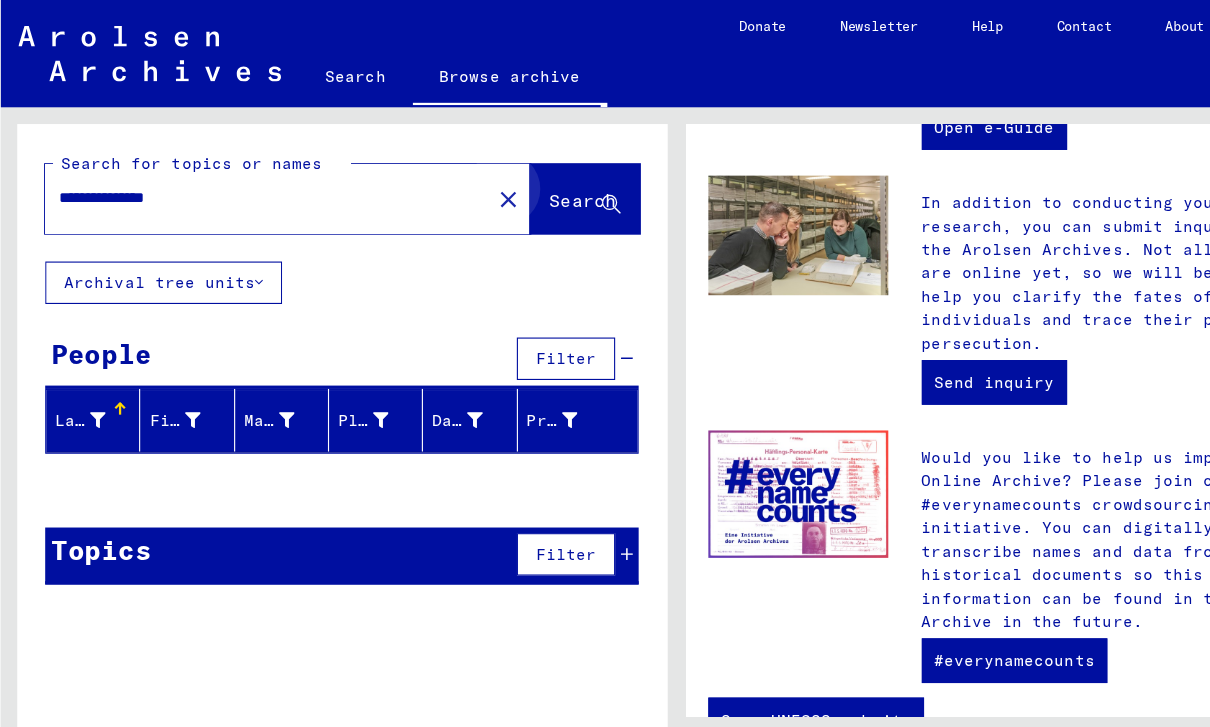 click on "Search" 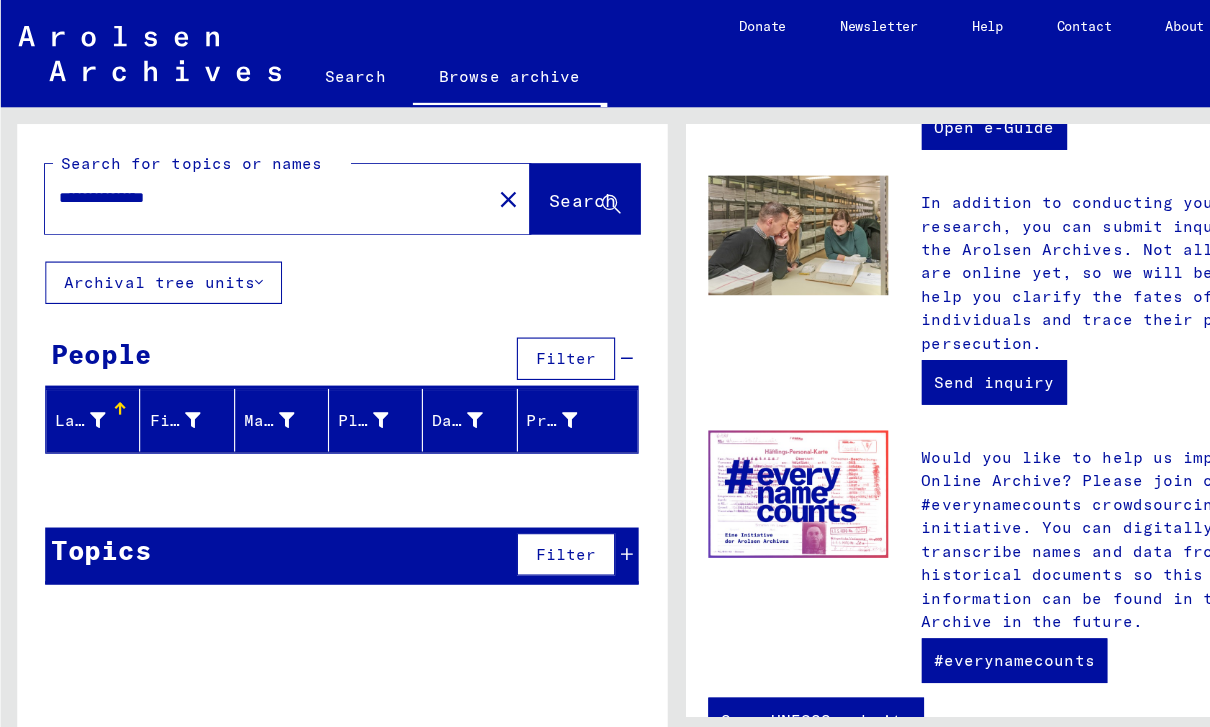 click on "**********" at bounding box center [233, 177] 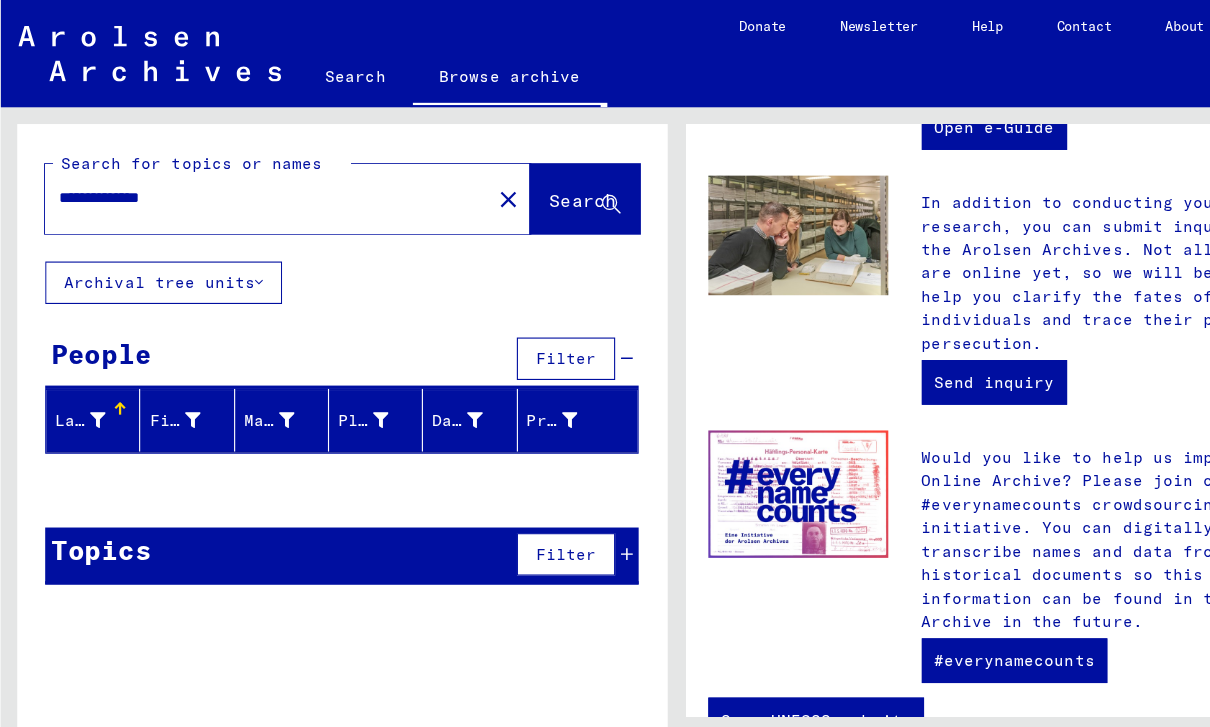 click on "Search" 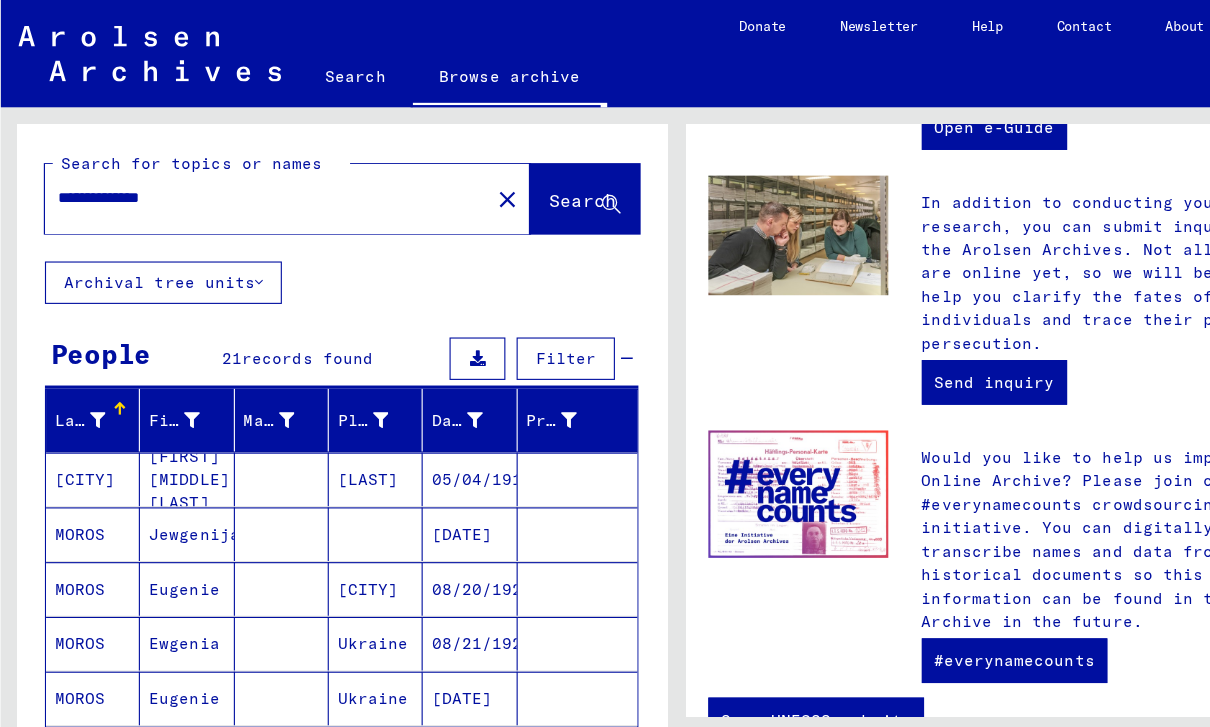 click on "Jewgenija" at bounding box center (167, 527) 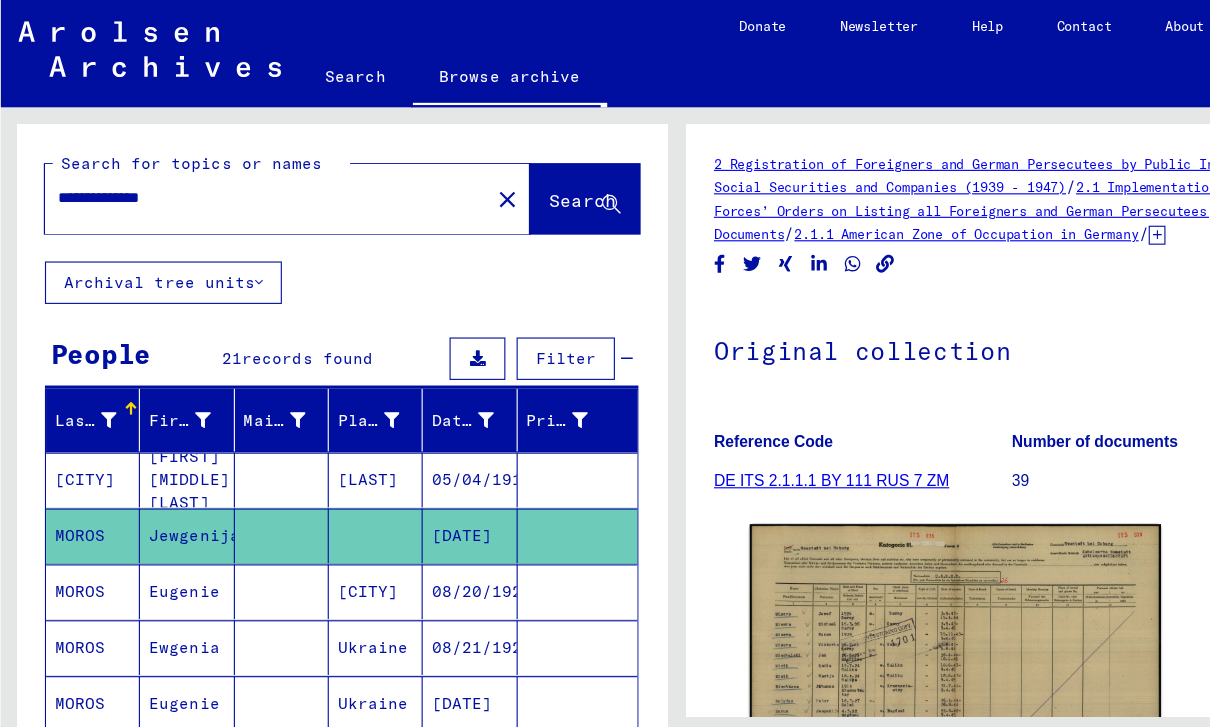 scroll, scrollTop: 72, scrollLeft: 0, axis: vertical 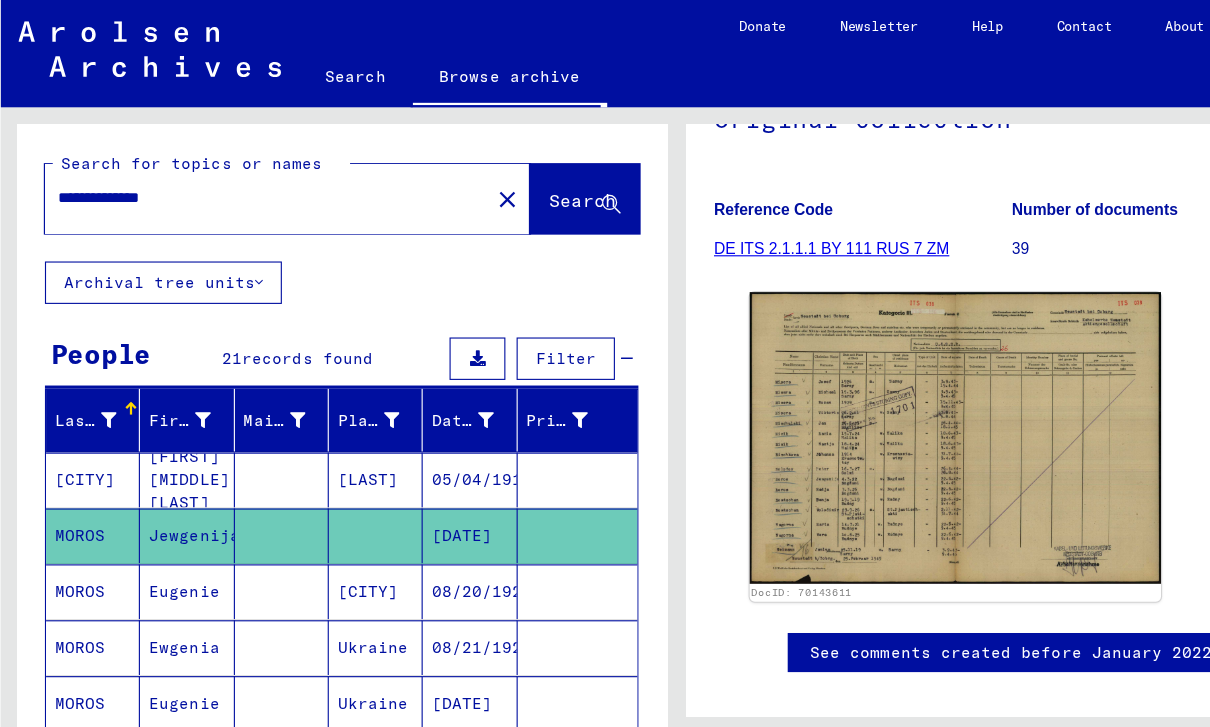 click 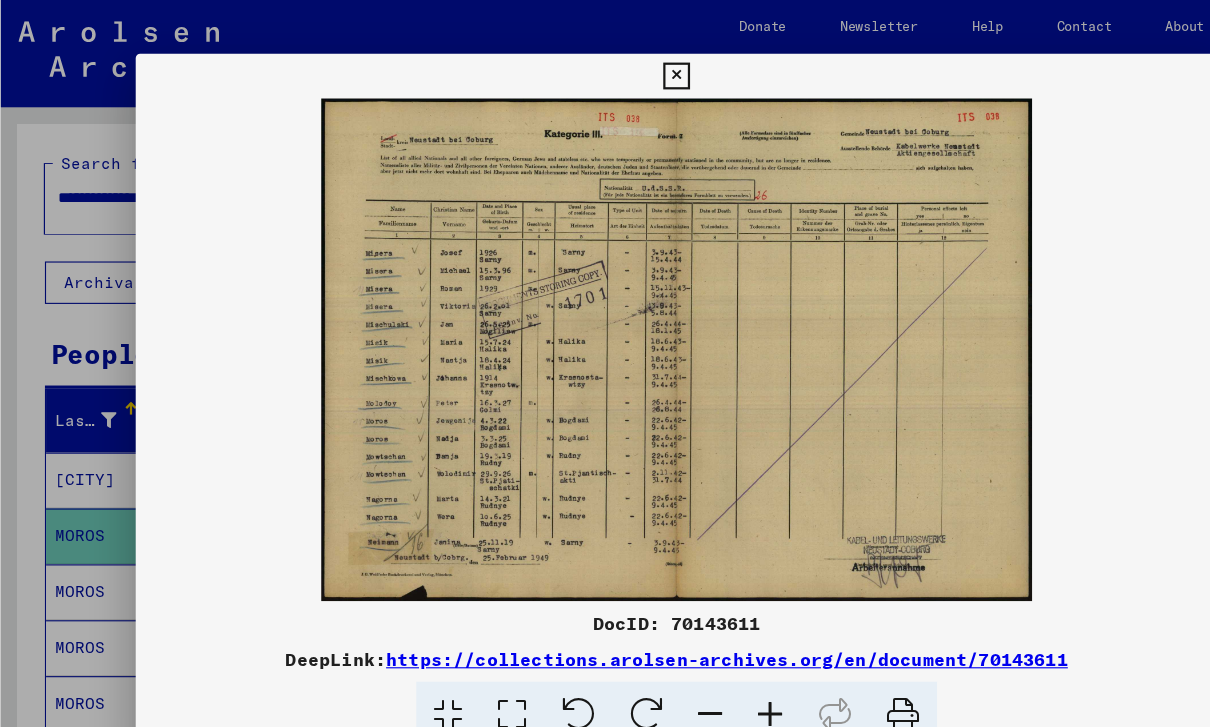 click at bounding box center (605, 363) 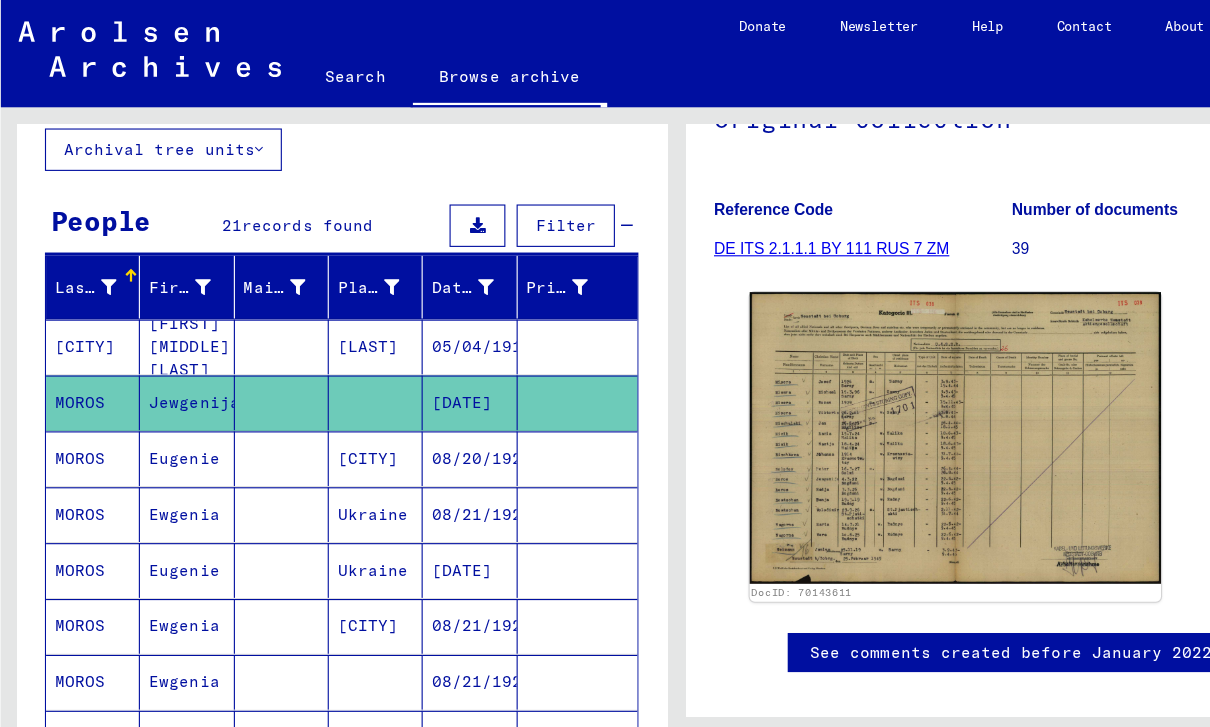 scroll, scrollTop: 120, scrollLeft: 0, axis: vertical 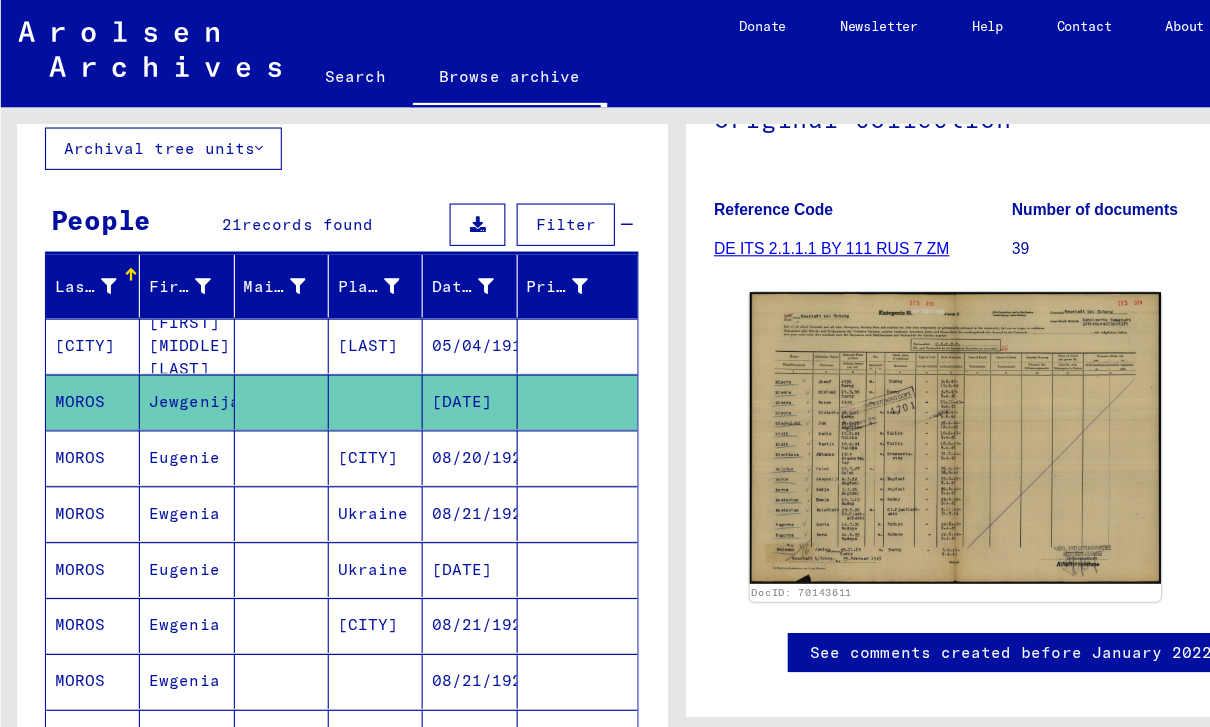 click on "MOROS" at bounding box center [83, 509] 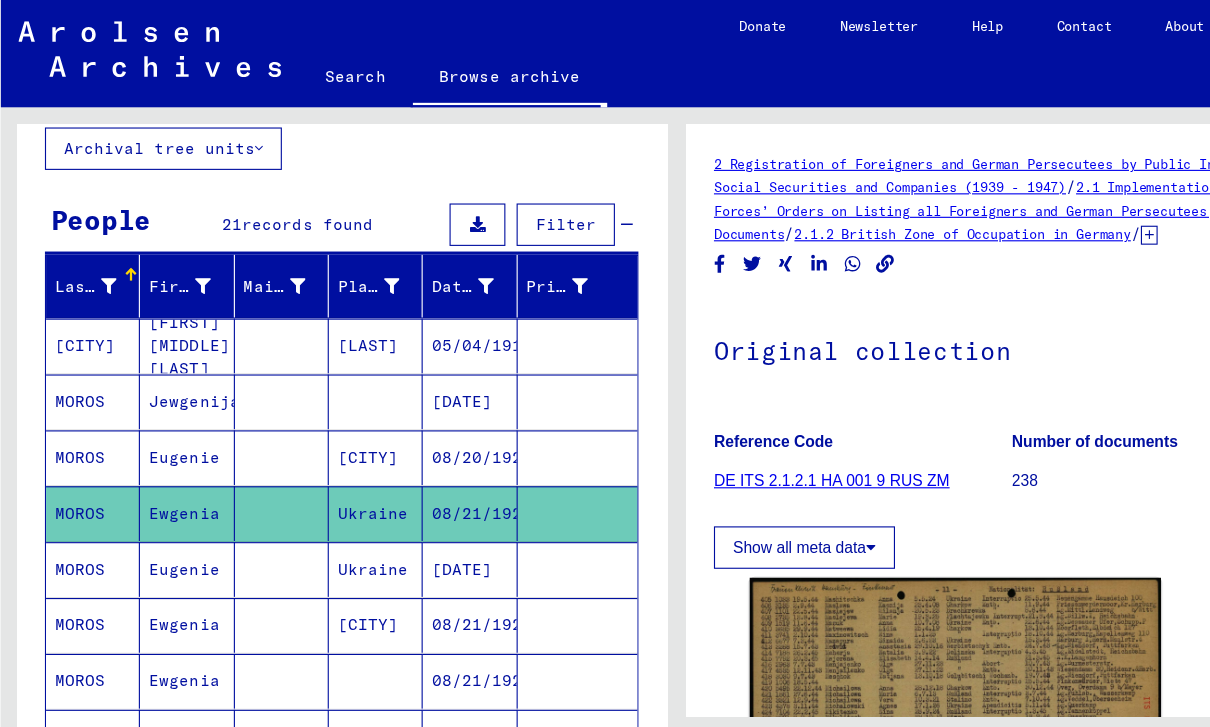 scroll, scrollTop: 0, scrollLeft: 0, axis: both 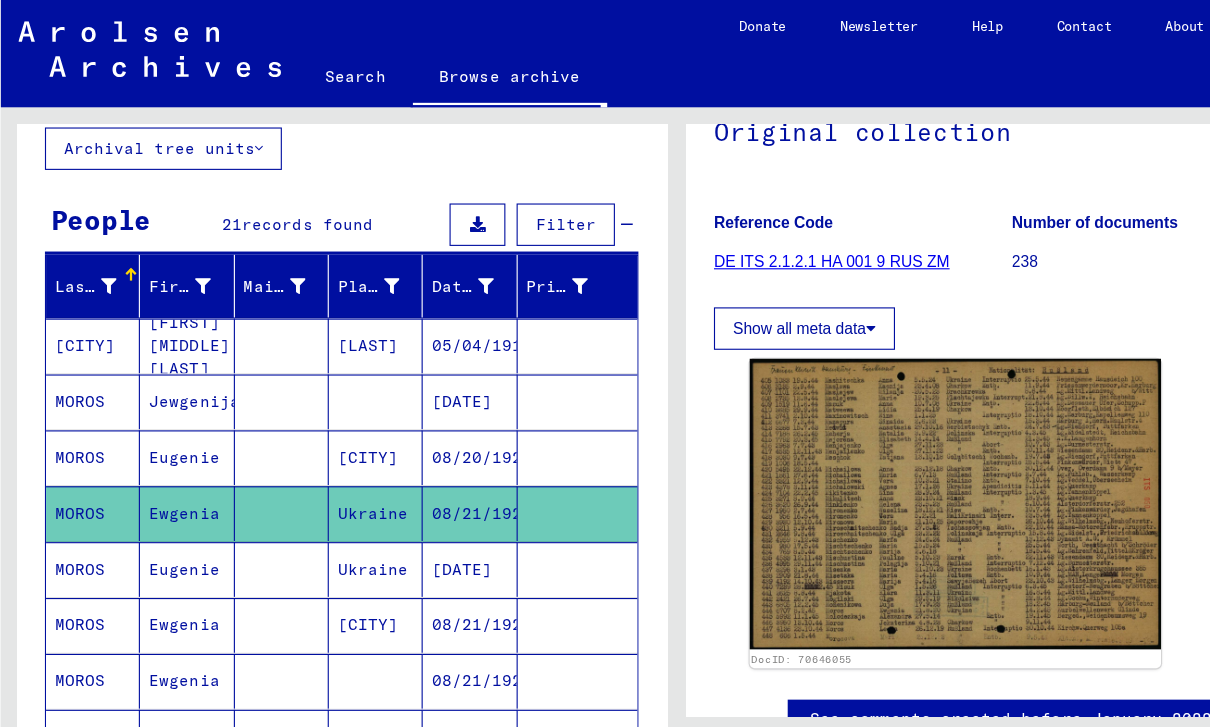 click on "MOROS" at bounding box center [83, 559] 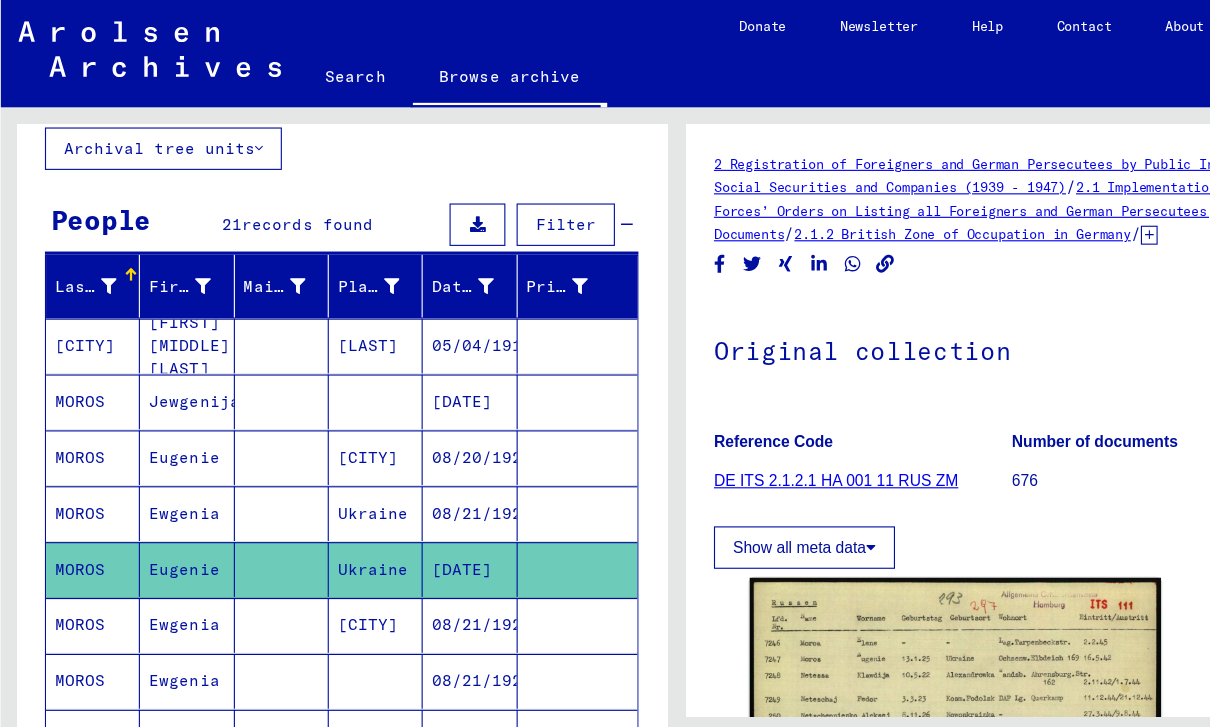 scroll, scrollTop: 0, scrollLeft: 0, axis: both 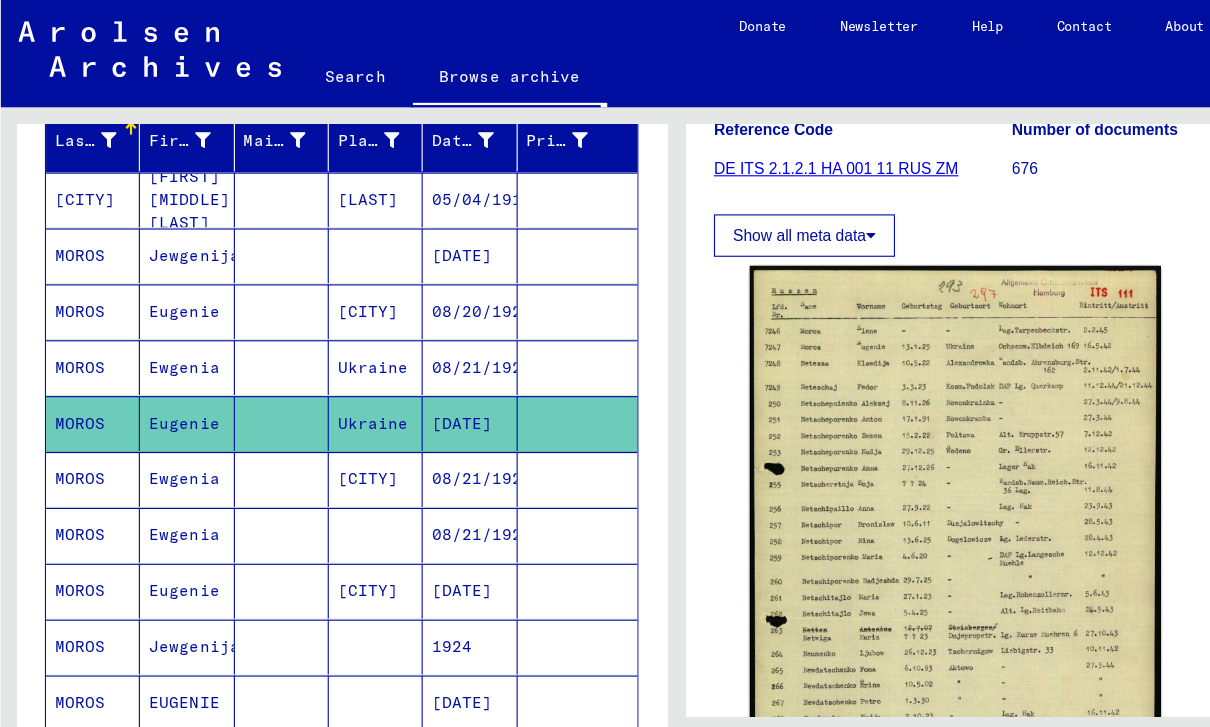 click on "MOROS" at bounding box center (83, 528) 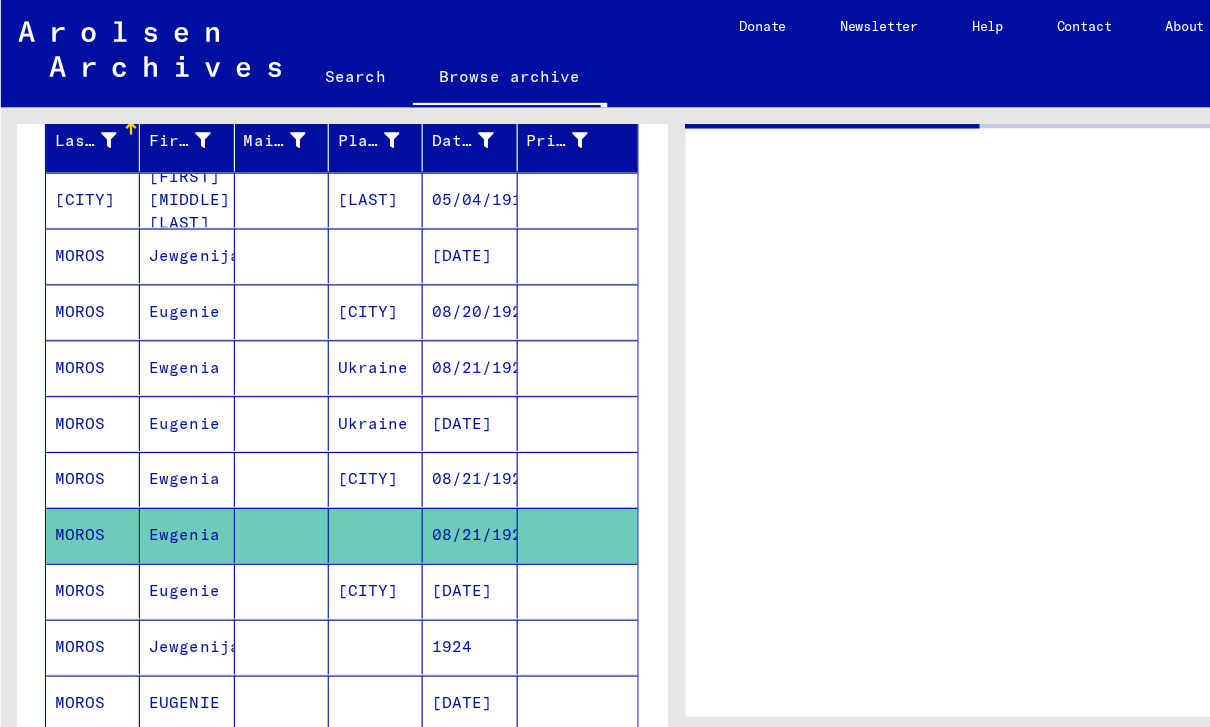 scroll, scrollTop: 0, scrollLeft: 0, axis: both 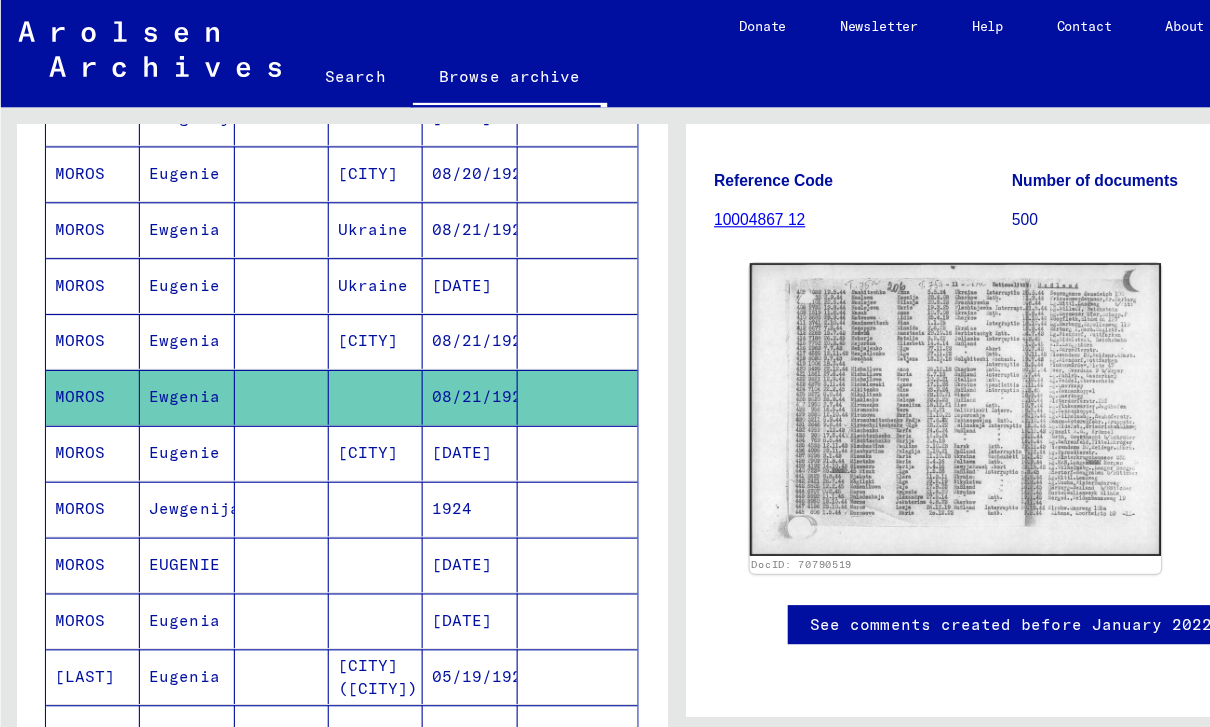 click on "Jewgenija" at bounding box center [167, 505] 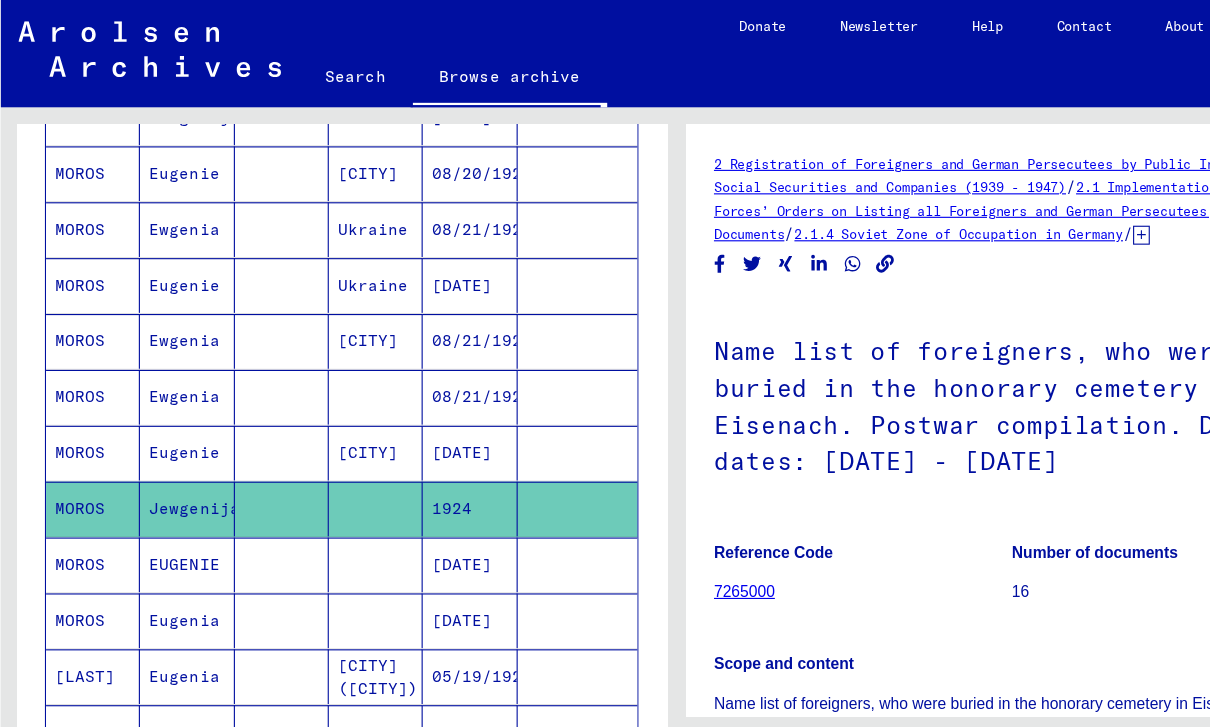 scroll, scrollTop: 0, scrollLeft: 0, axis: both 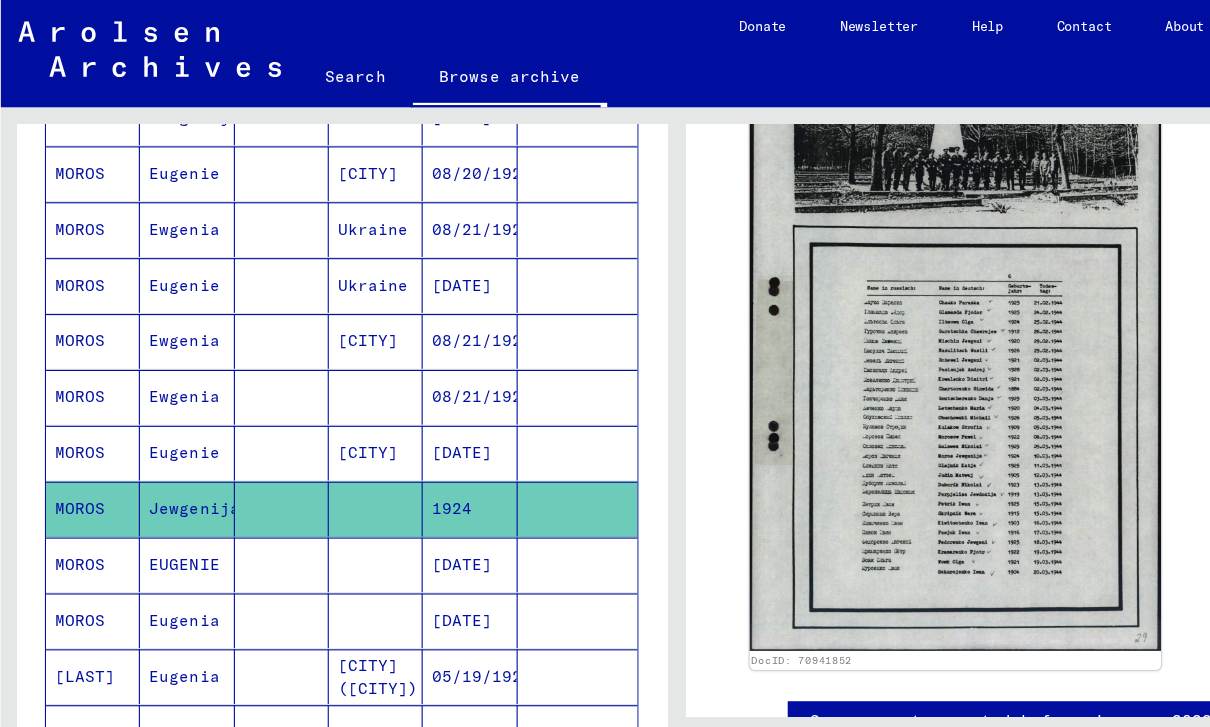 click 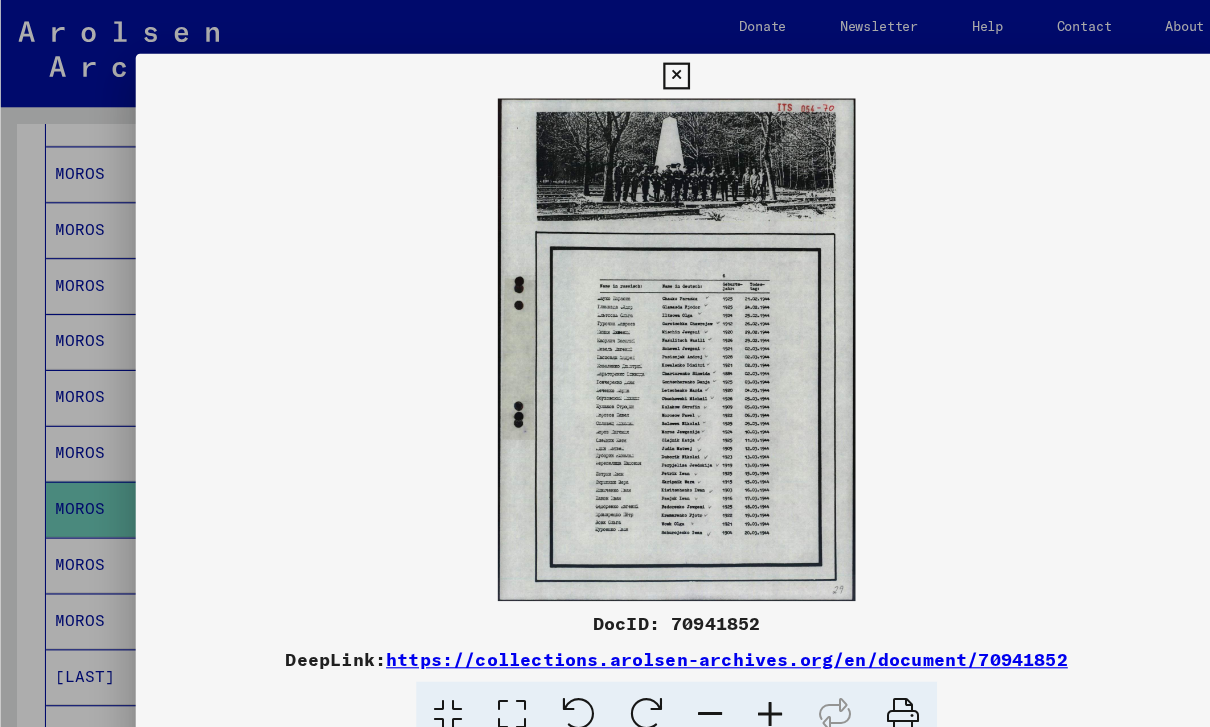 click at bounding box center [605, 313] 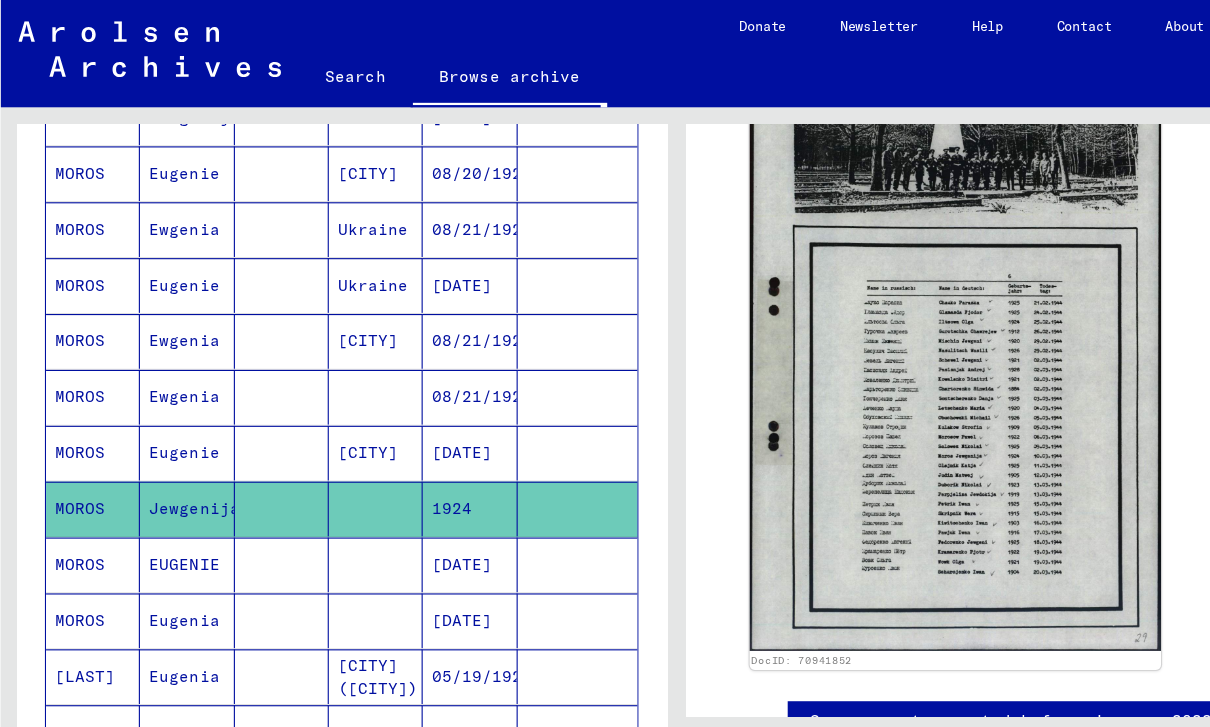 click on "MOROS" at bounding box center [83, 555] 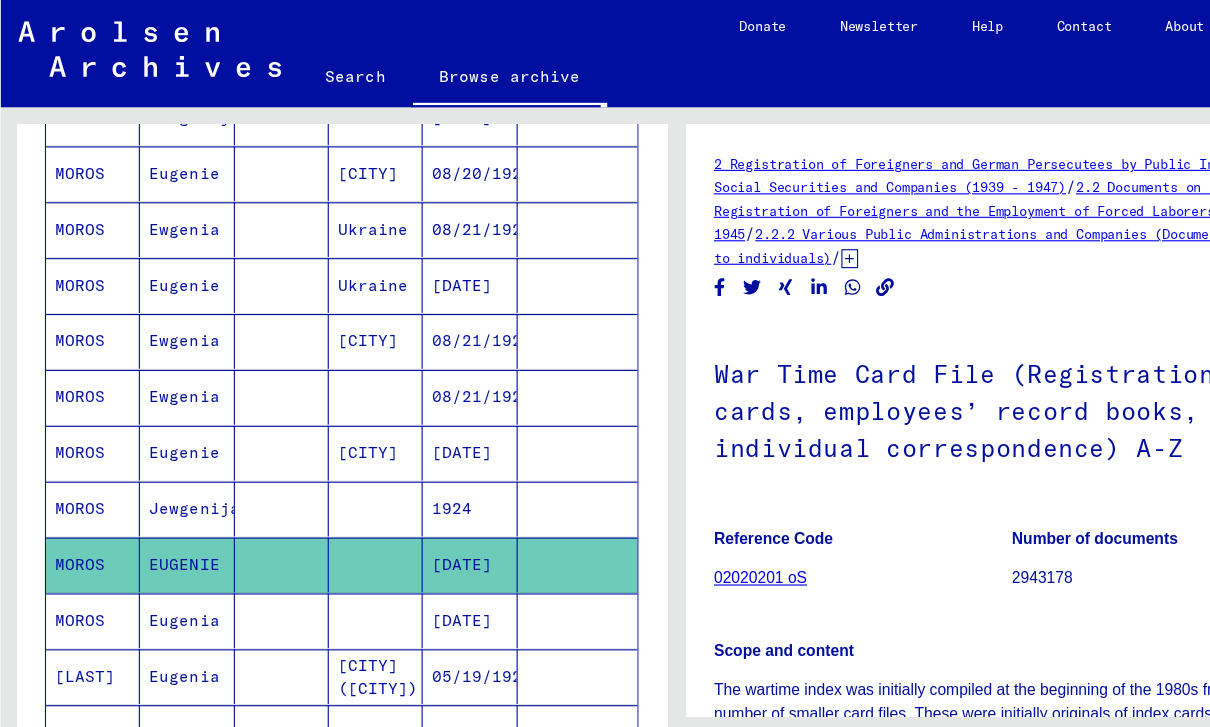 scroll, scrollTop: 0, scrollLeft: 0, axis: both 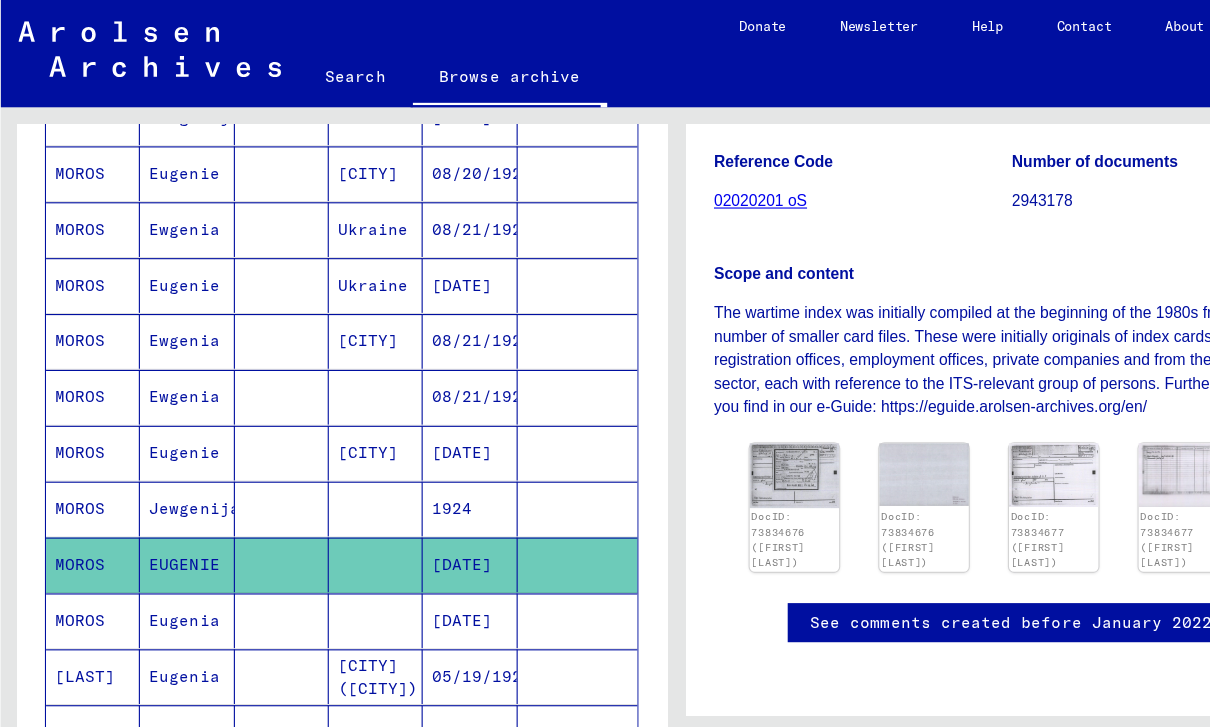 click 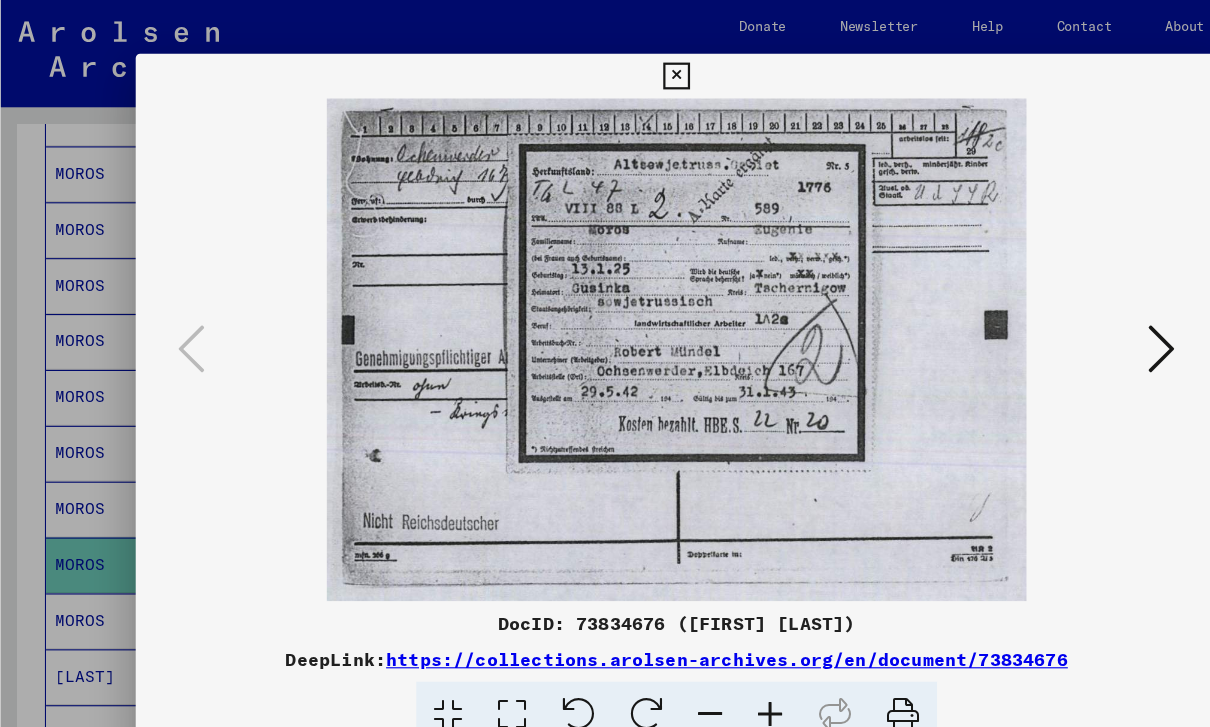 click at bounding box center [1039, 312] 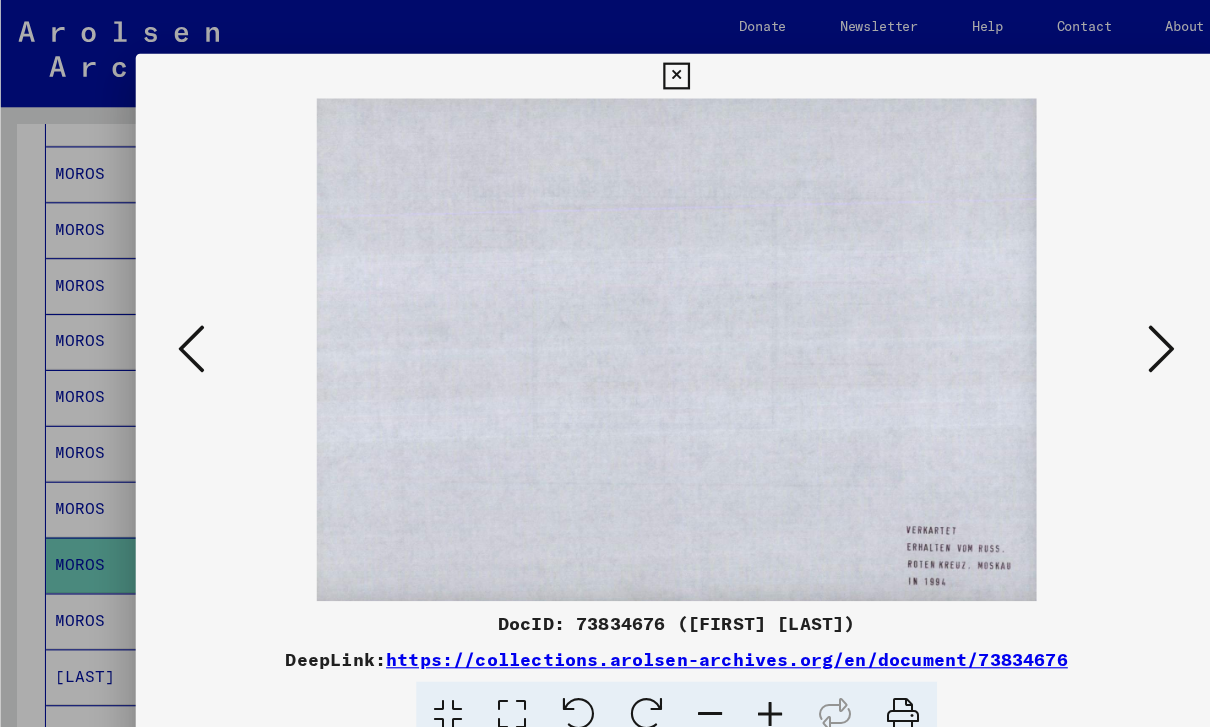 click at bounding box center (1039, 312) 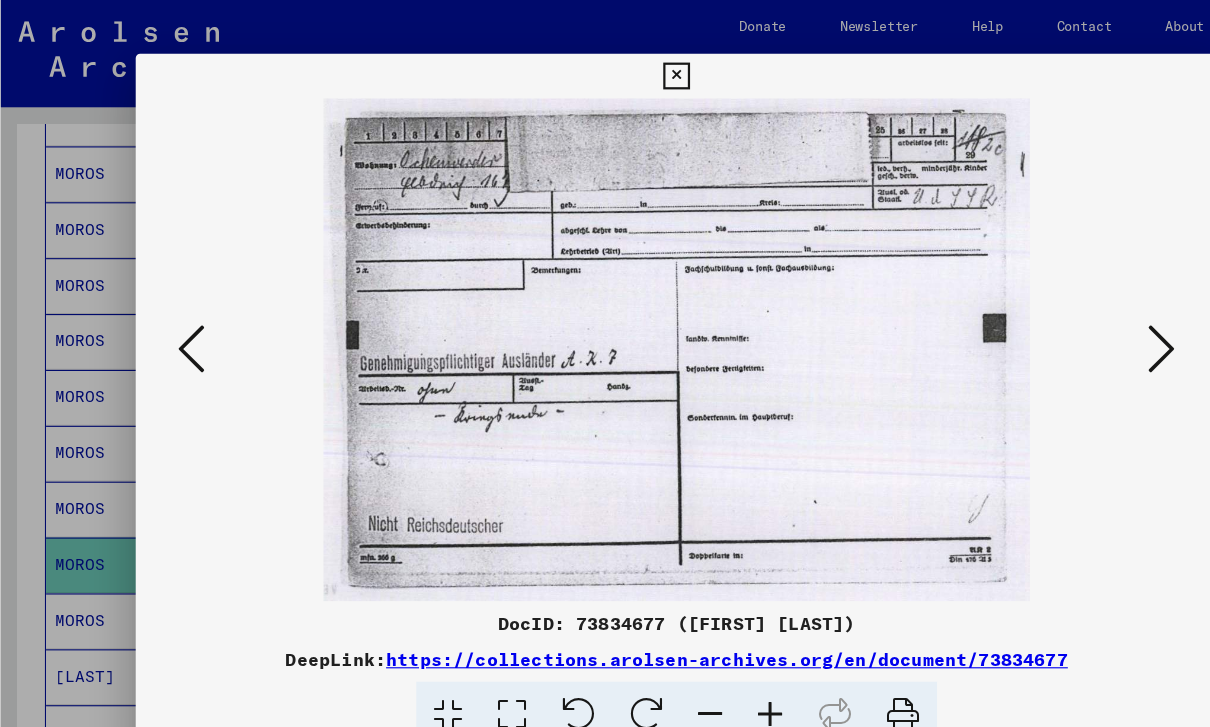 click at bounding box center (1039, 312) 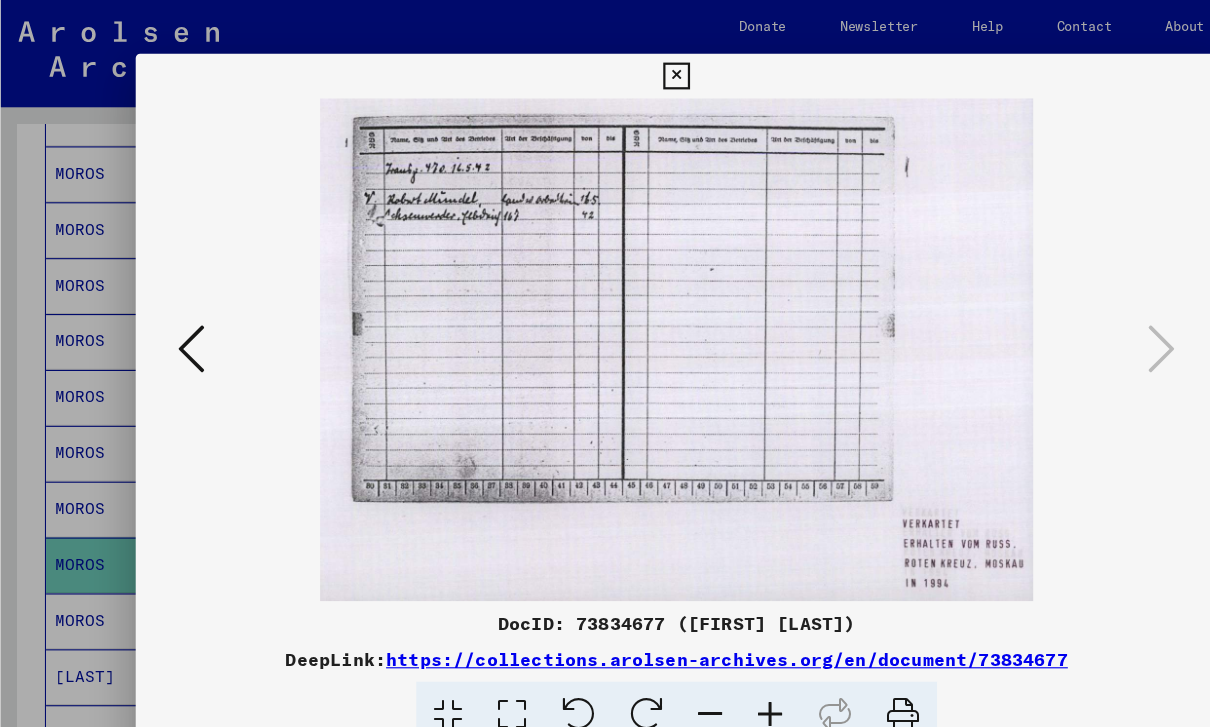 click at bounding box center [605, 363] 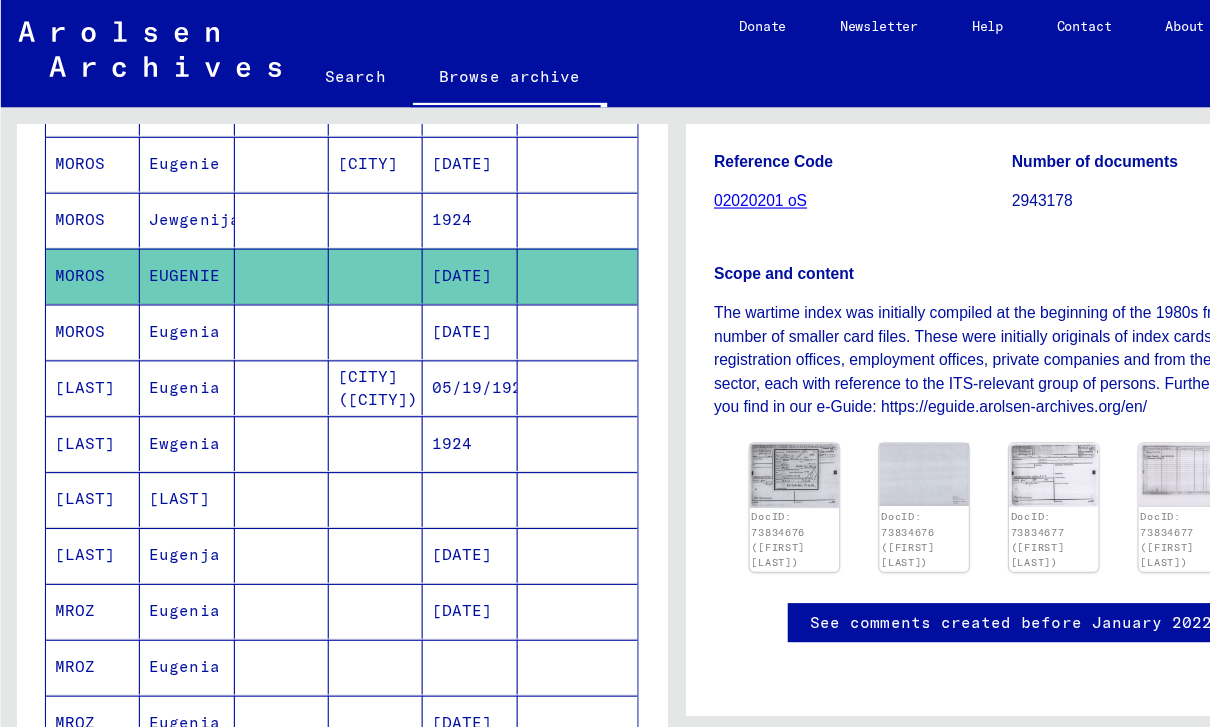 scroll, scrollTop: 578, scrollLeft: 0, axis: vertical 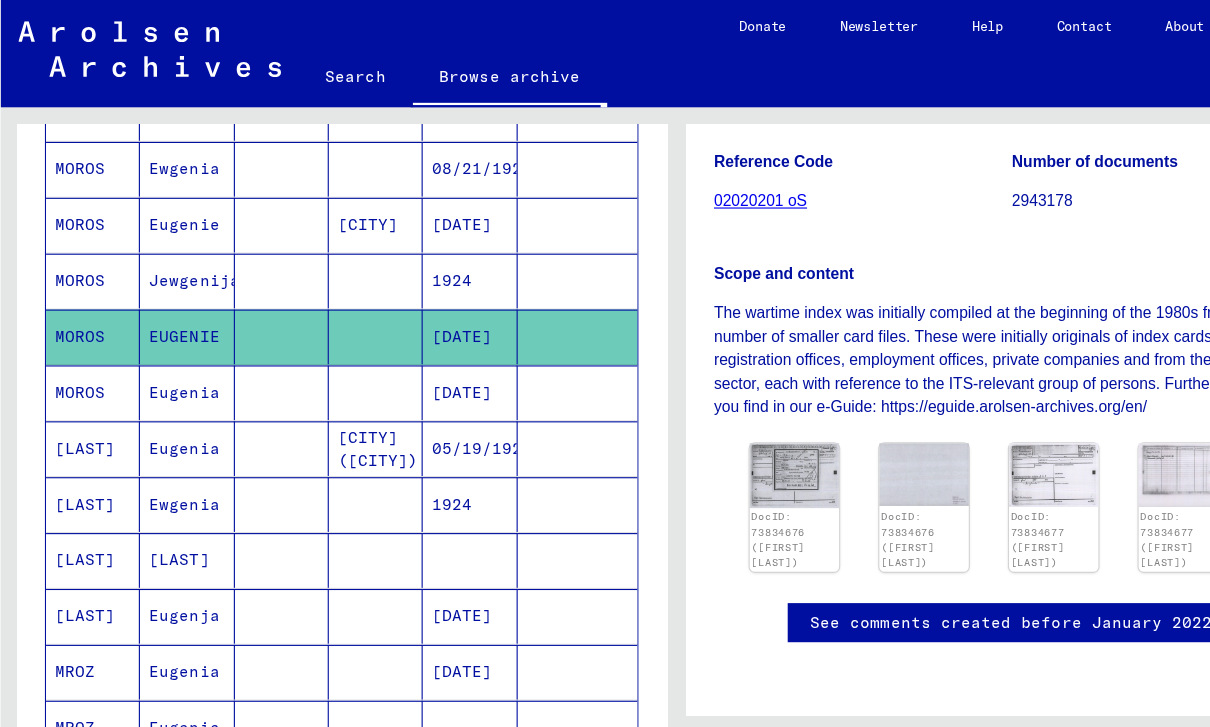 click on "MOROS" at bounding box center (83, 401) 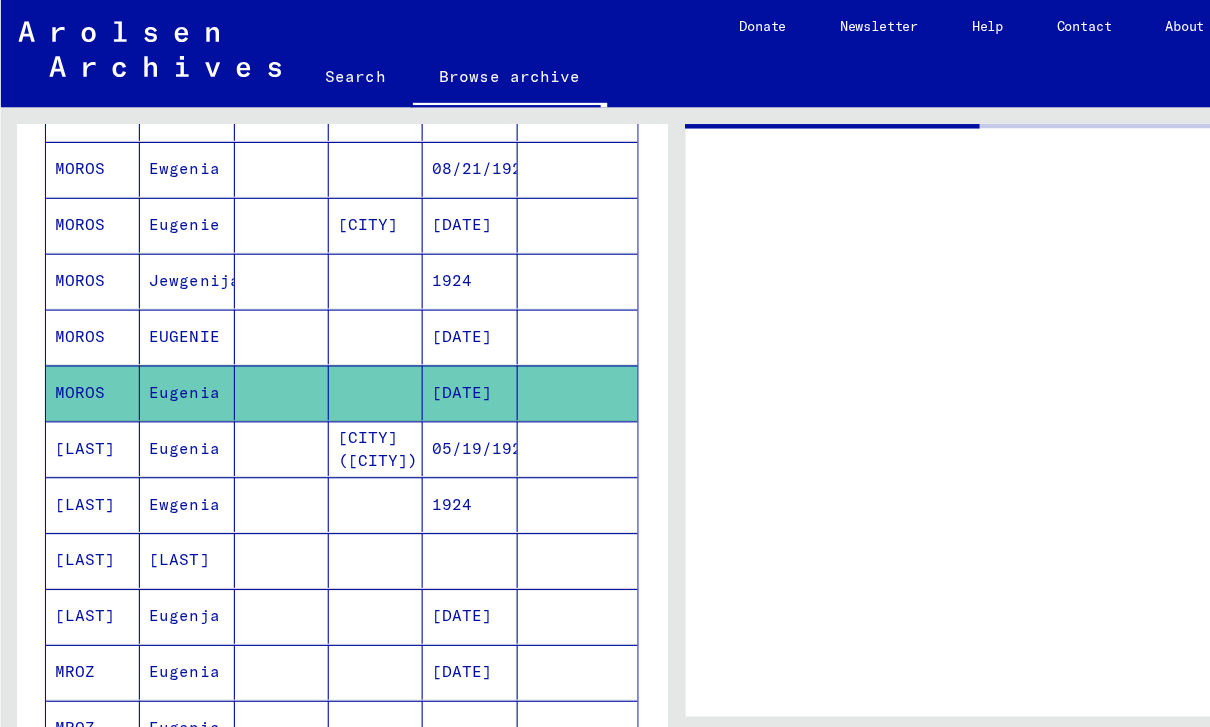 scroll, scrollTop: 0, scrollLeft: 0, axis: both 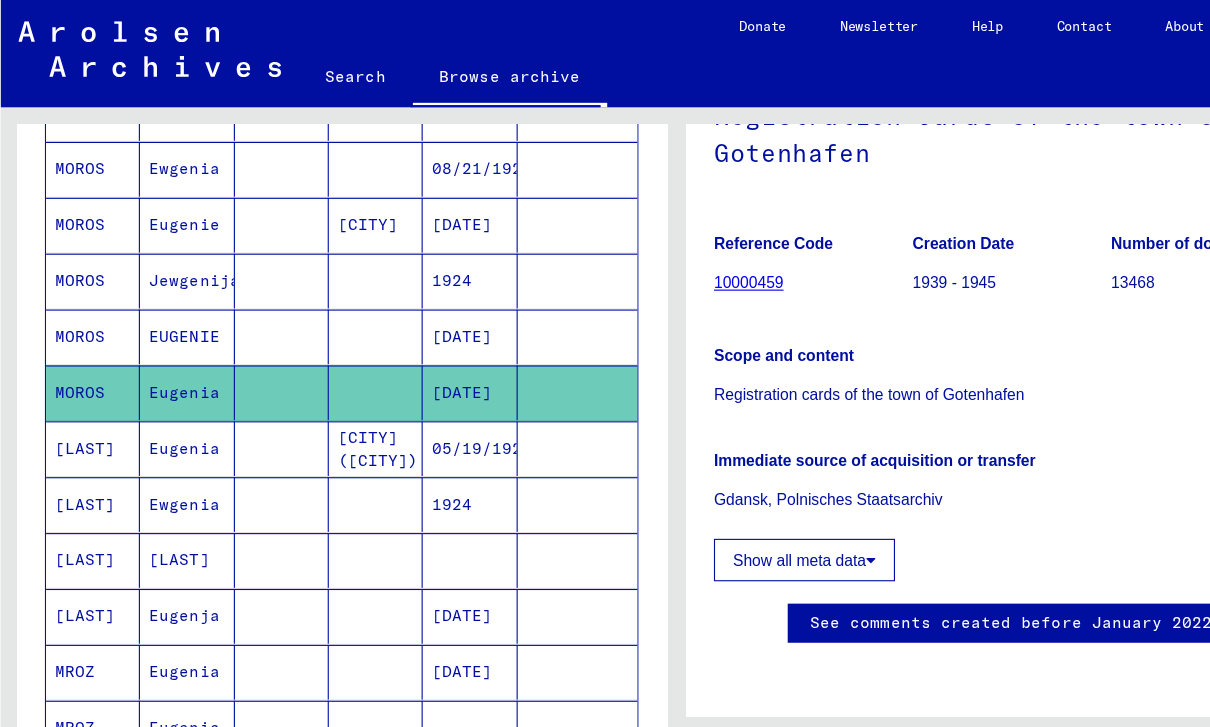 click on "[LAST]" at bounding box center (83, 501) 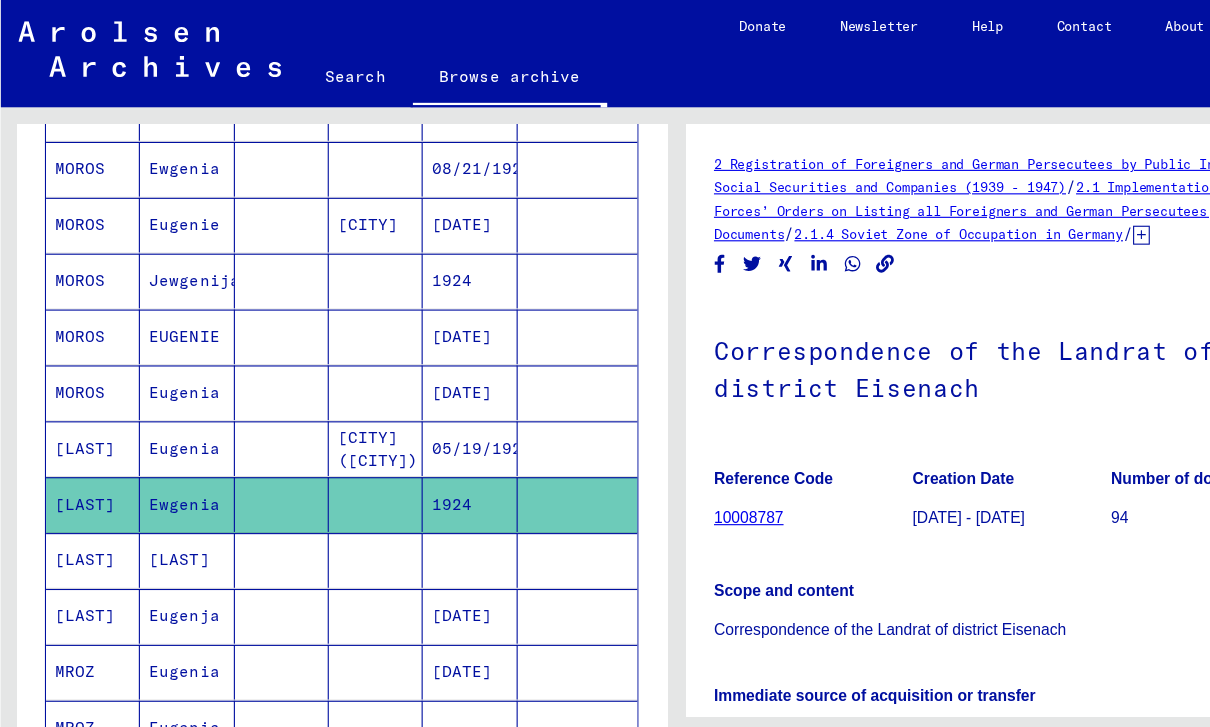 scroll, scrollTop: 0, scrollLeft: 0, axis: both 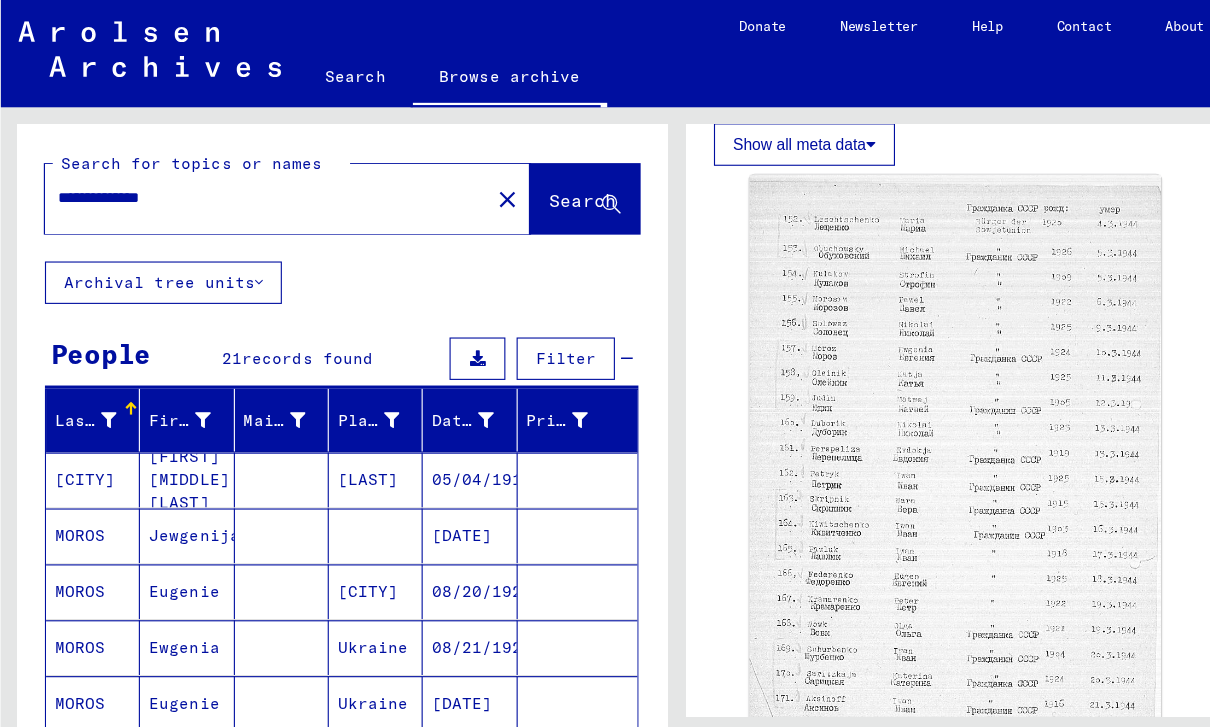 click on "**********" at bounding box center [239, 177] 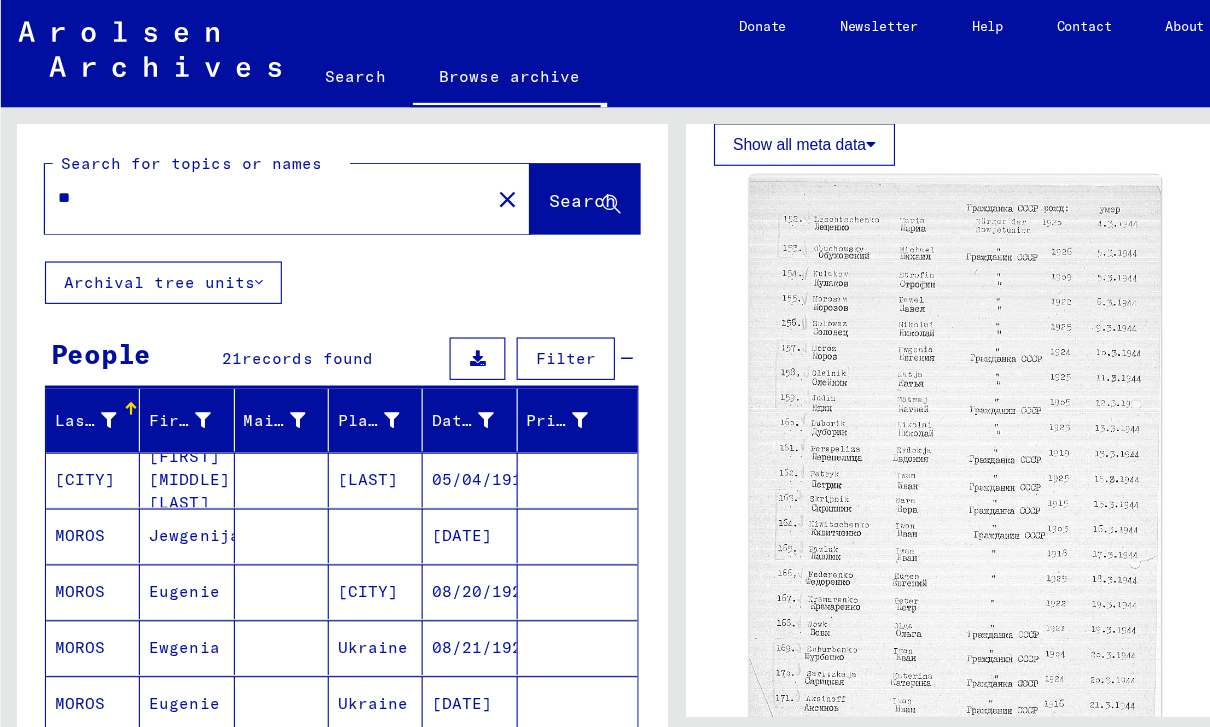 type on "*" 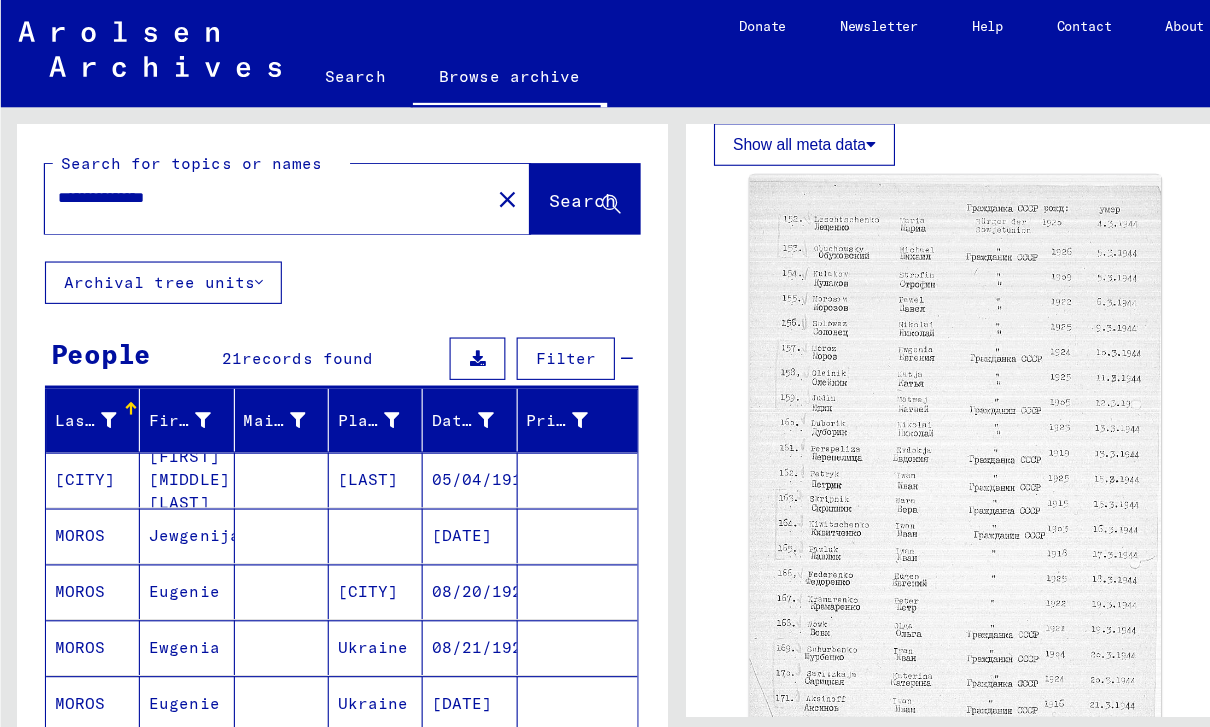 click on "Search" 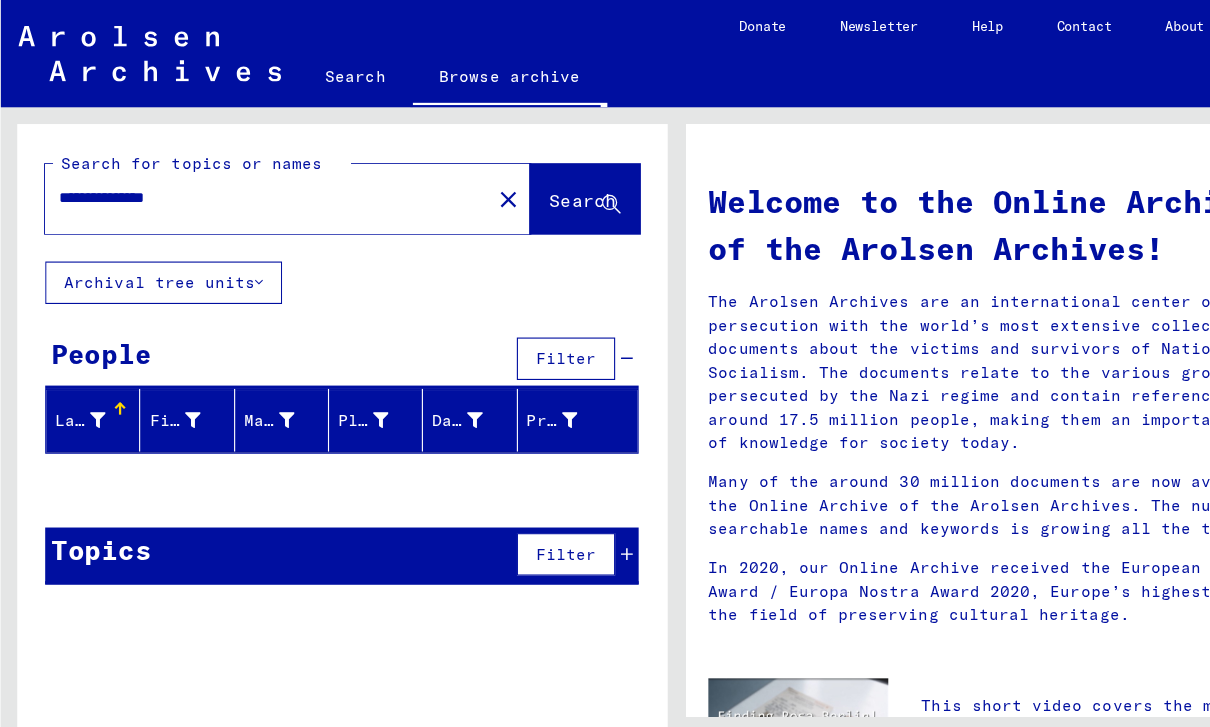 click on "**********" at bounding box center [233, 177] 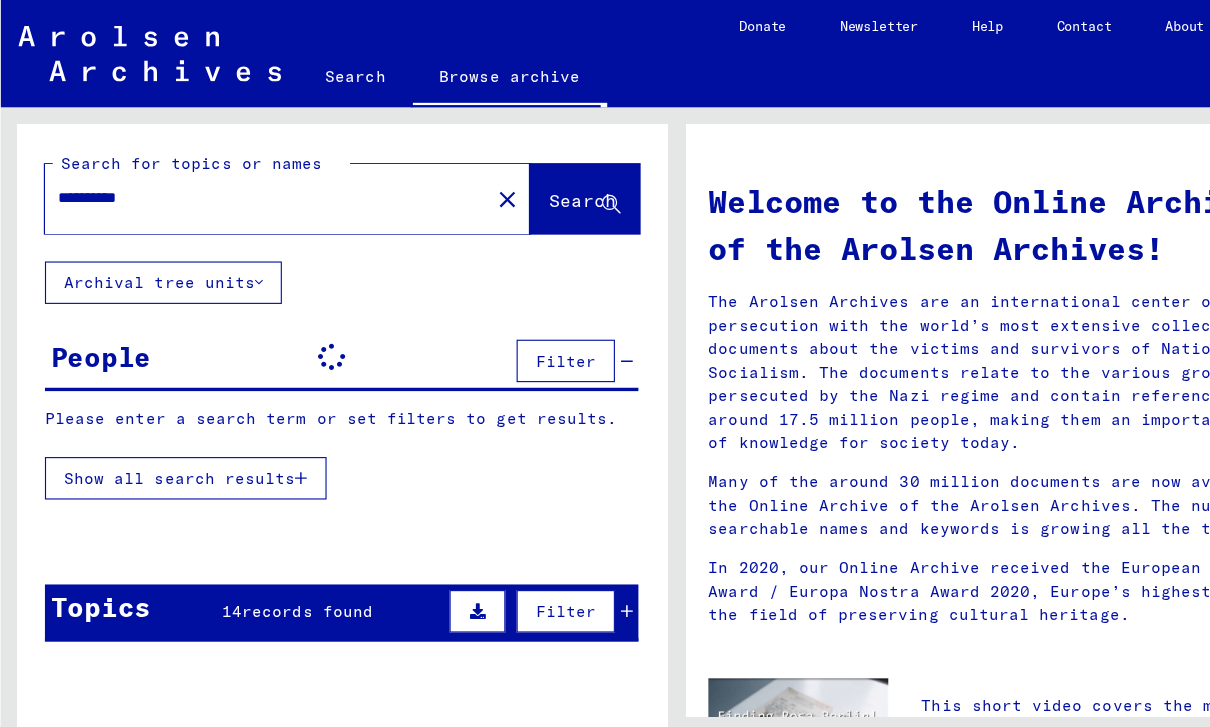 click on "Search" 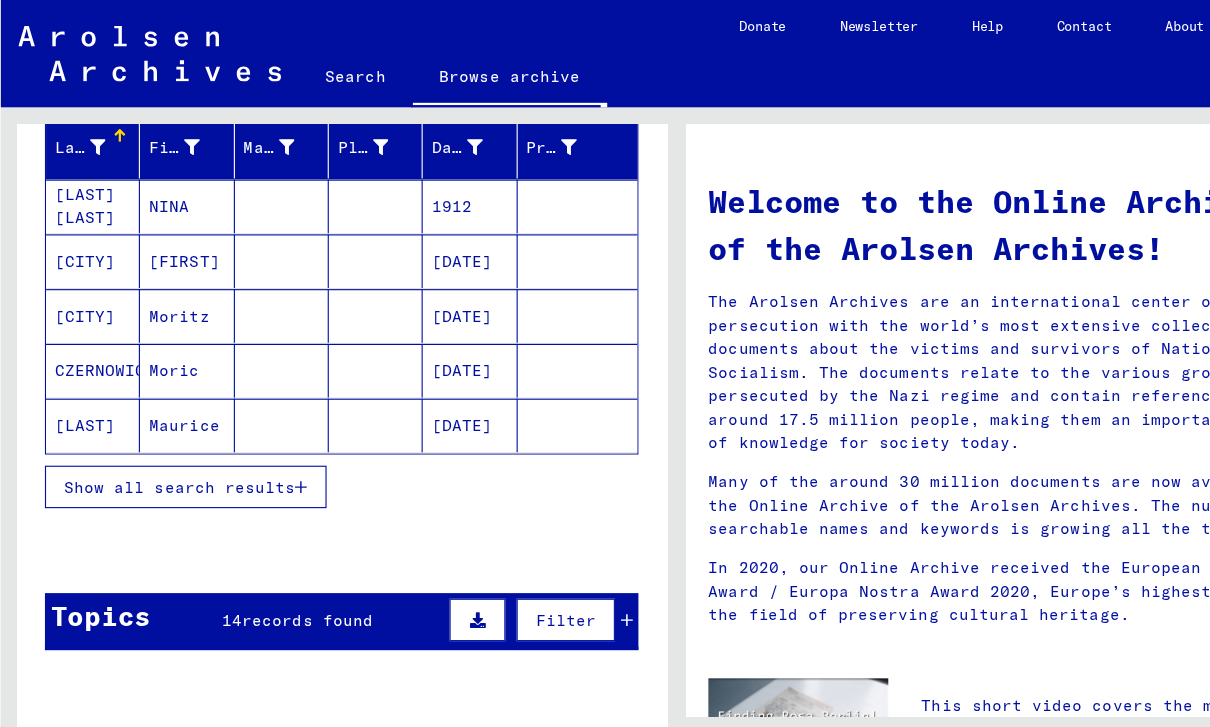 scroll, scrollTop: 237, scrollLeft: 0, axis: vertical 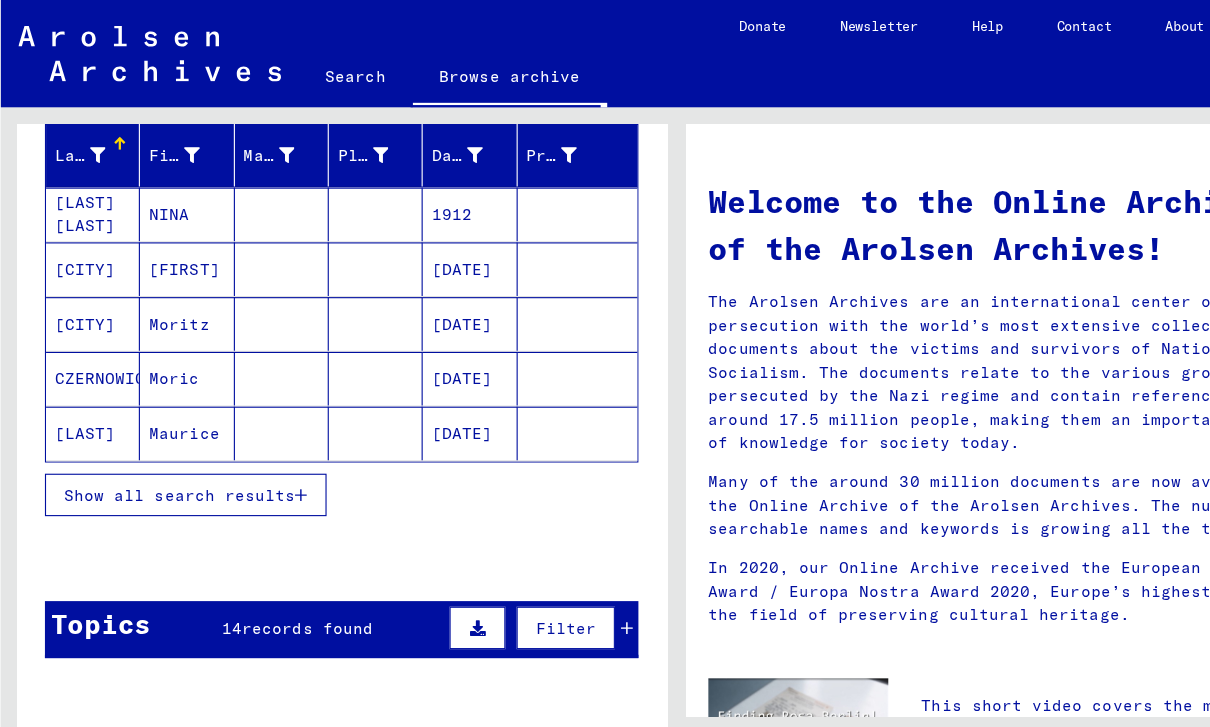 click on "Show all search results" at bounding box center (160, 443) 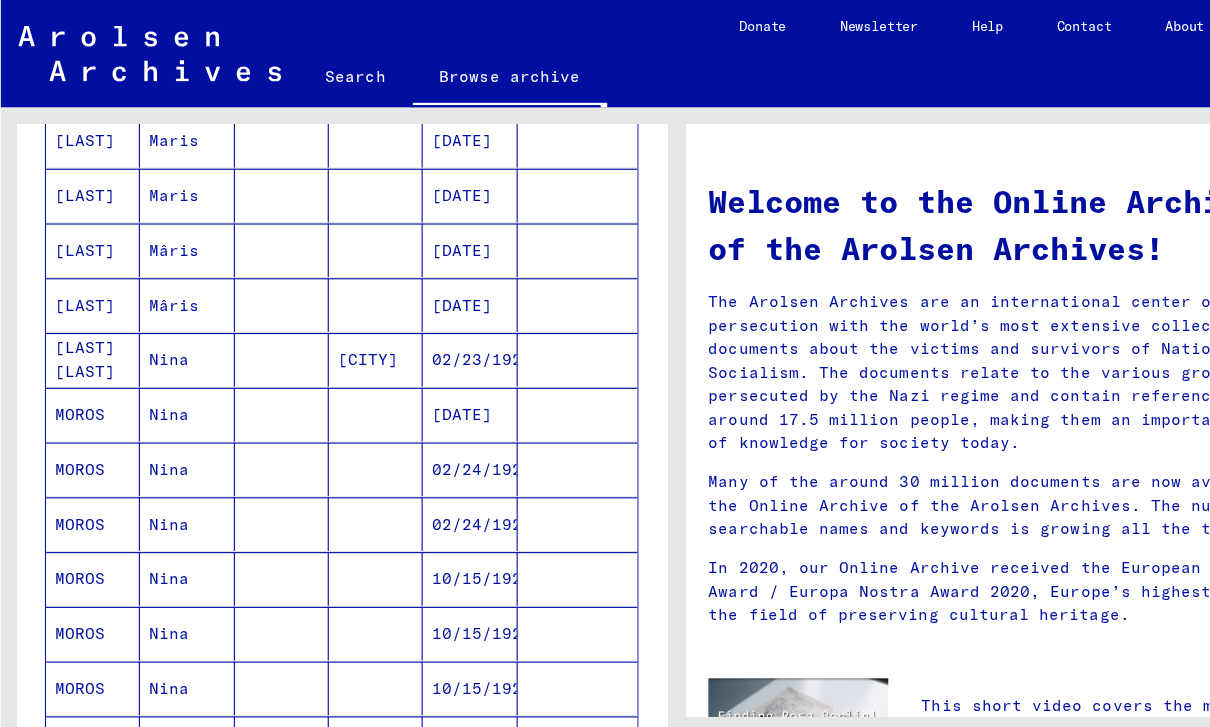 scroll, scrollTop: 644, scrollLeft: 0, axis: vertical 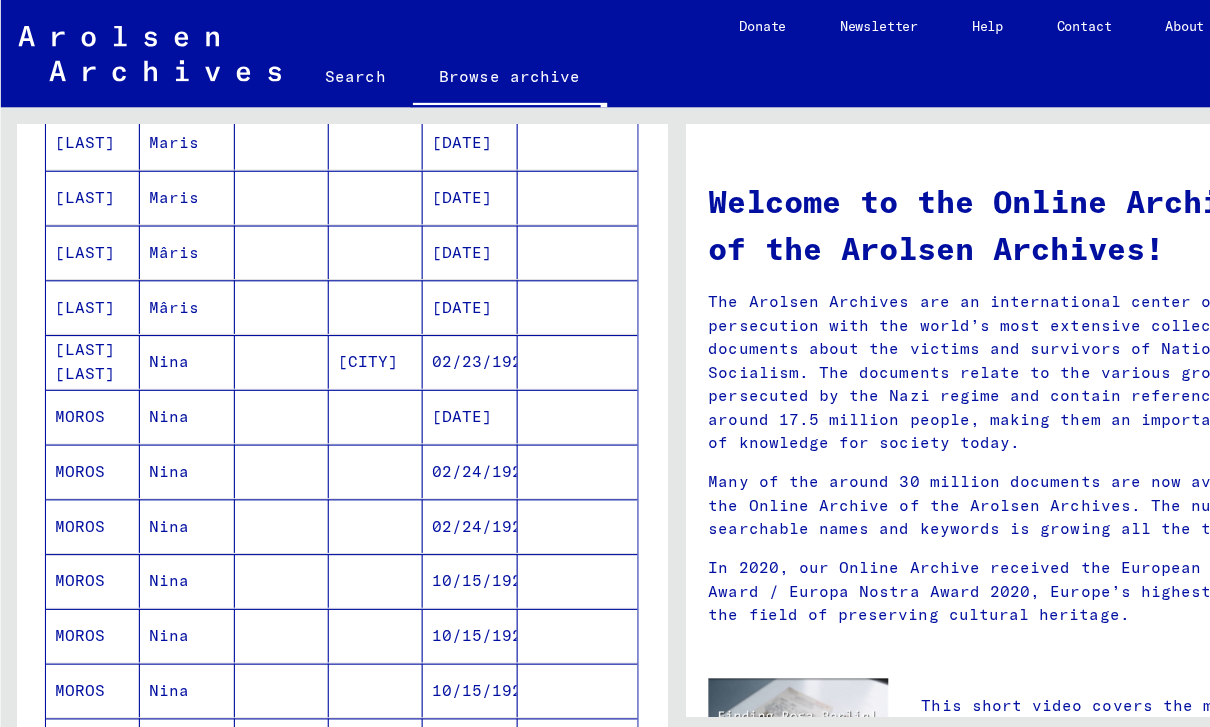 click on "[LAST] [LAST]" at bounding box center (83, 373) 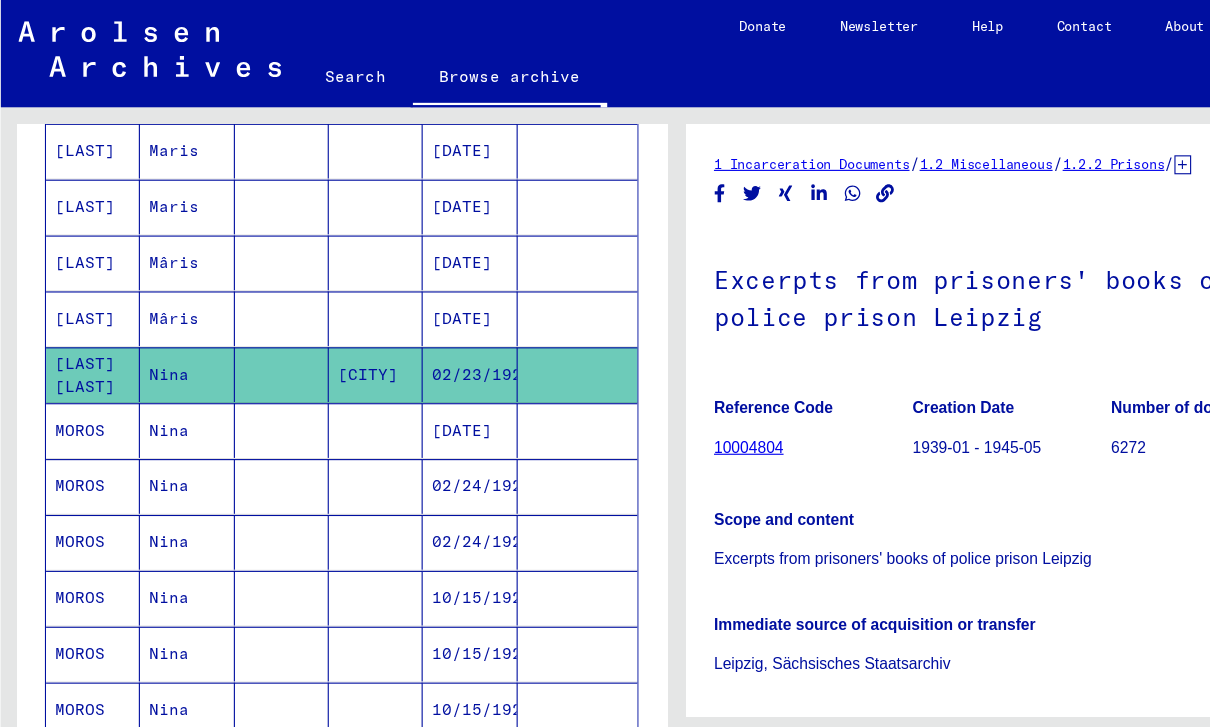 scroll, scrollTop: 0, scrollLeft: 0, axis: both 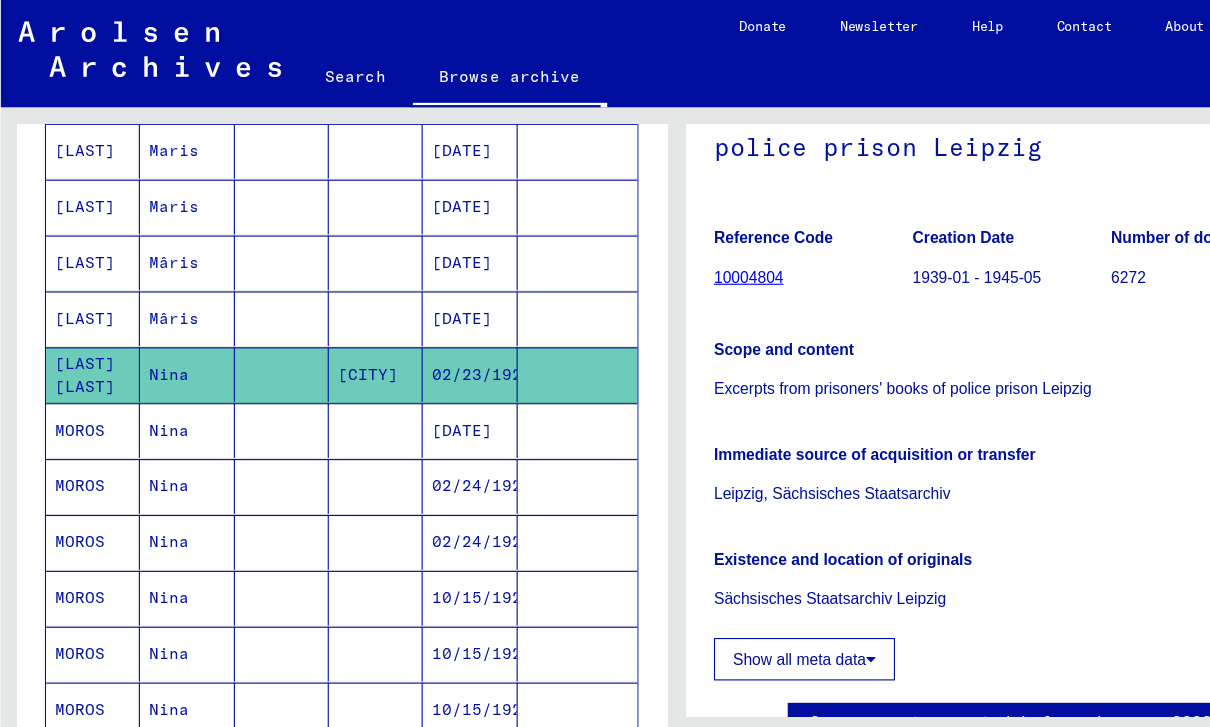 click on "MOROS" at bounding box center (83, 435) 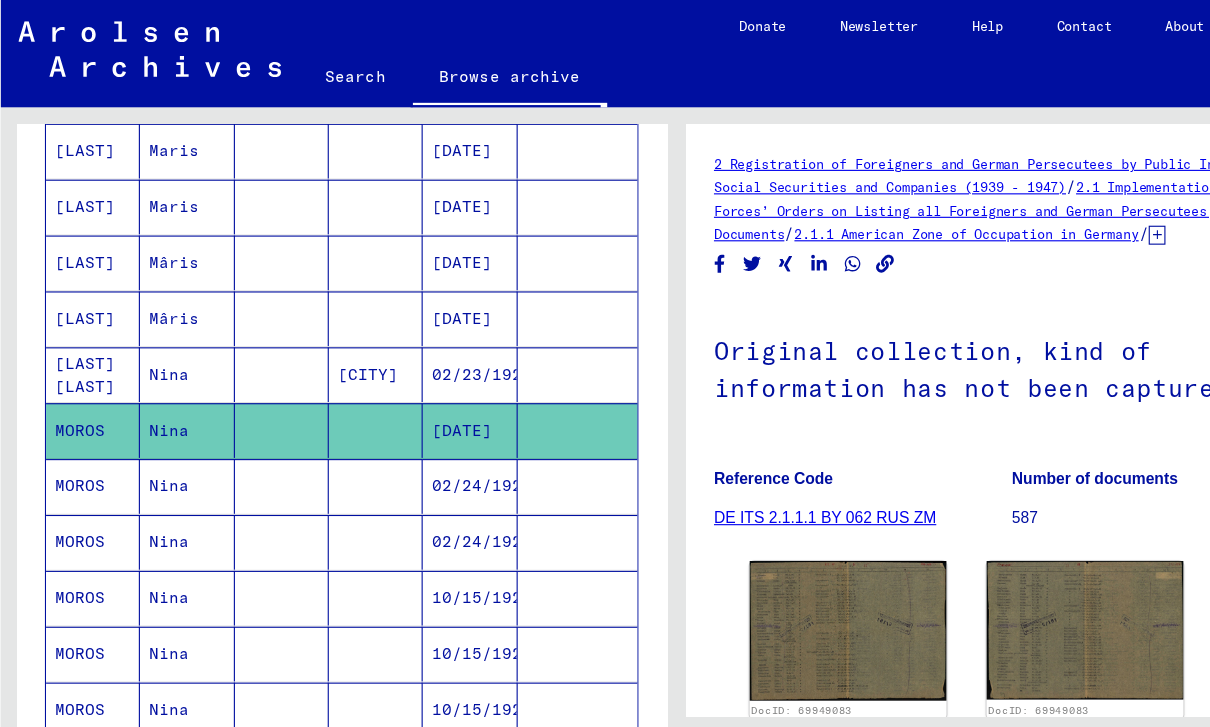 scroll, scrollTop: 0, scrollLeft: 0, axis: both 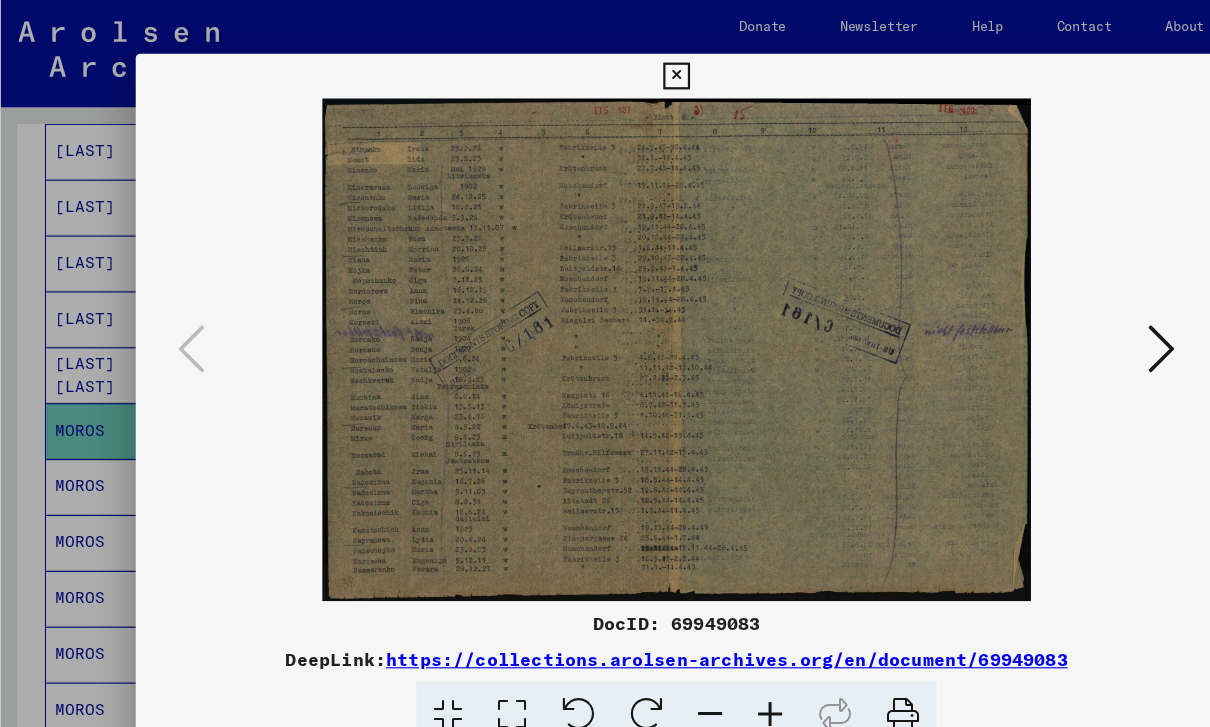 click at bounding box center [605, 363] 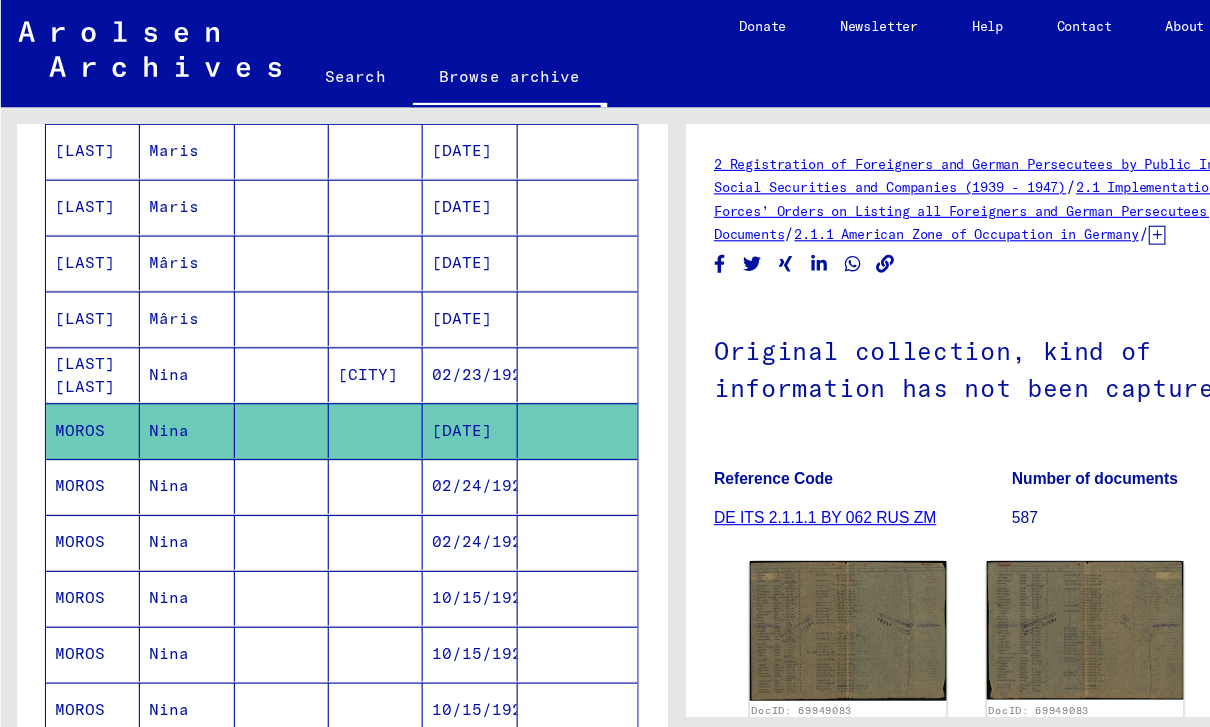 click on "MOROS" 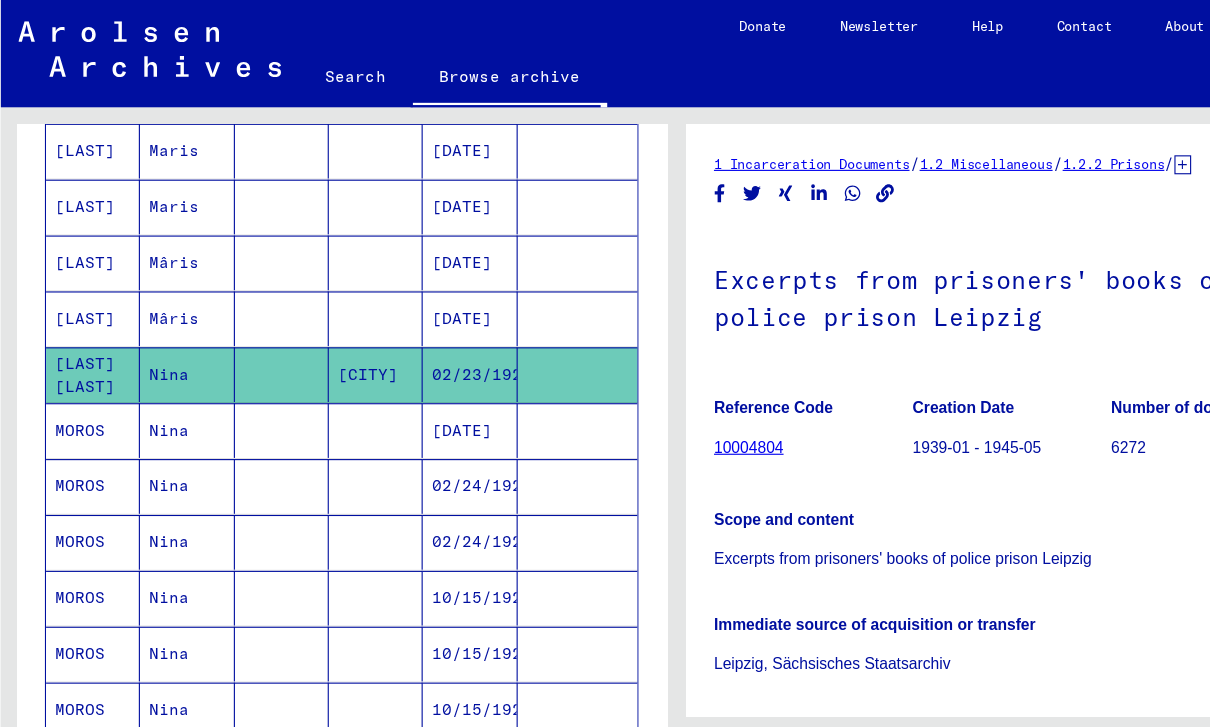 scroll, scrollTop: 0, scrollLeft: 0, axis: both 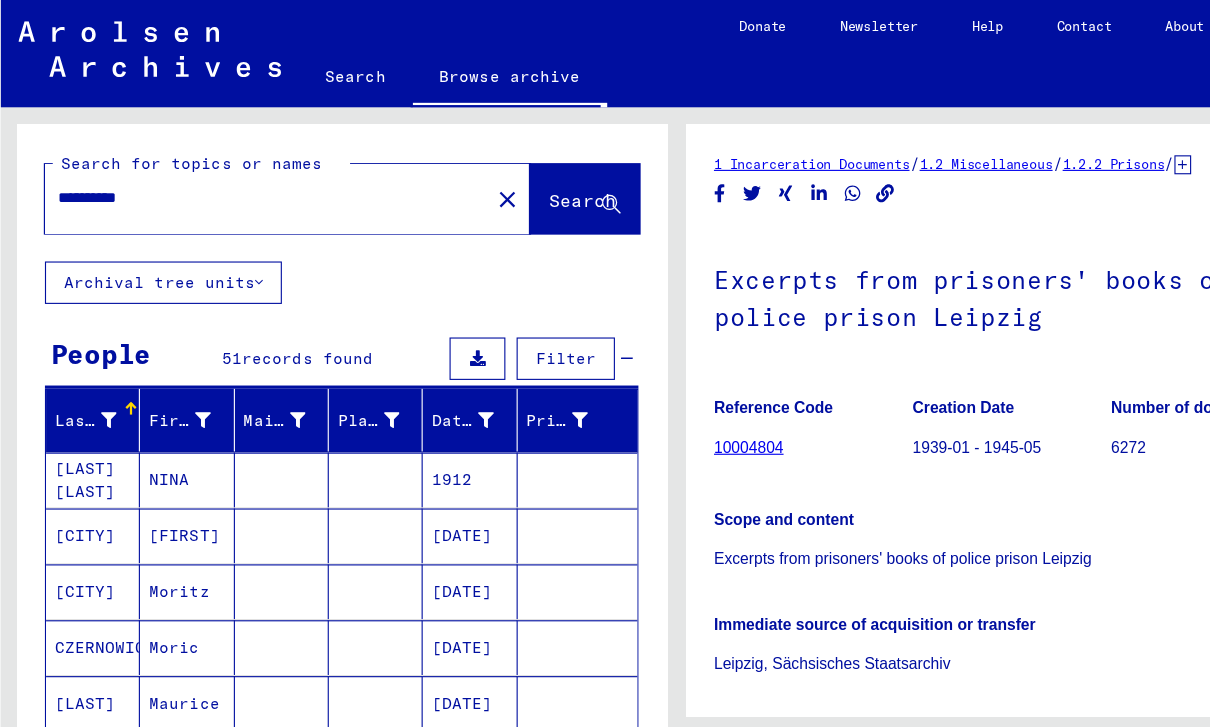click on "**********" at bounding box center (239, 177) 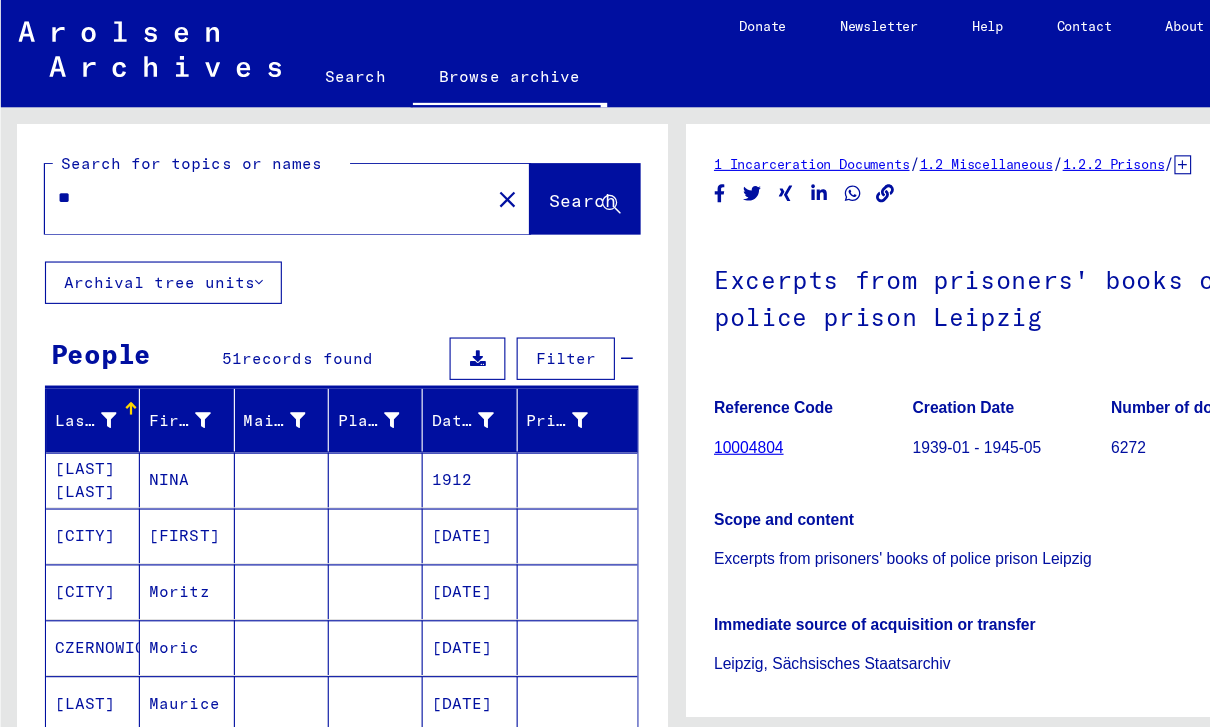 type on "*" 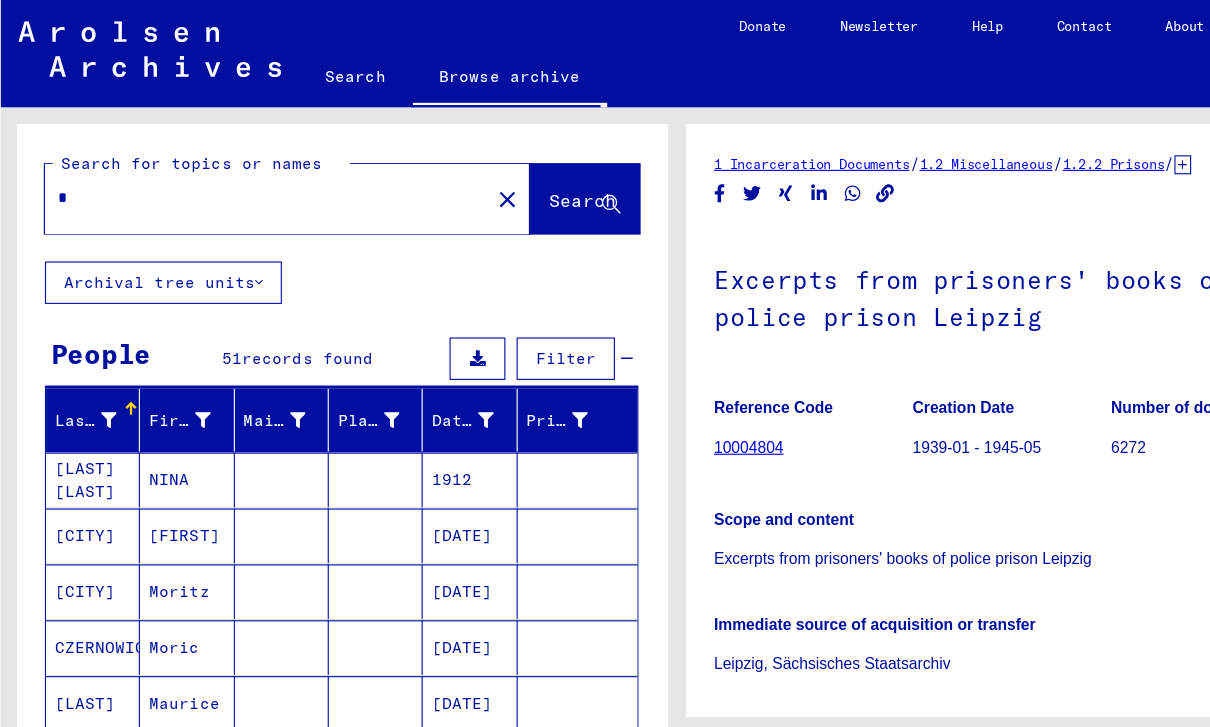 type 